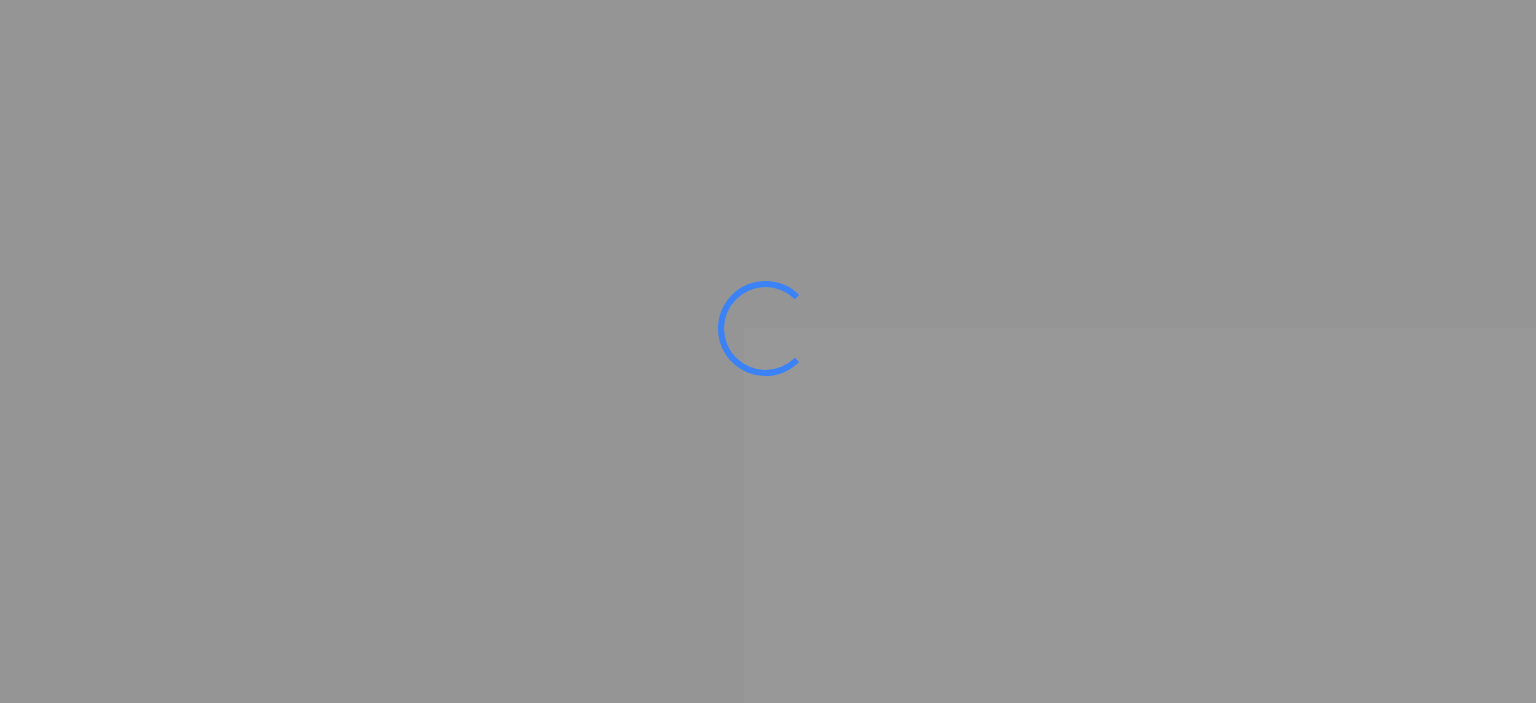 scroll, scrollTop: 0, scrollLeft: 0, axis: both 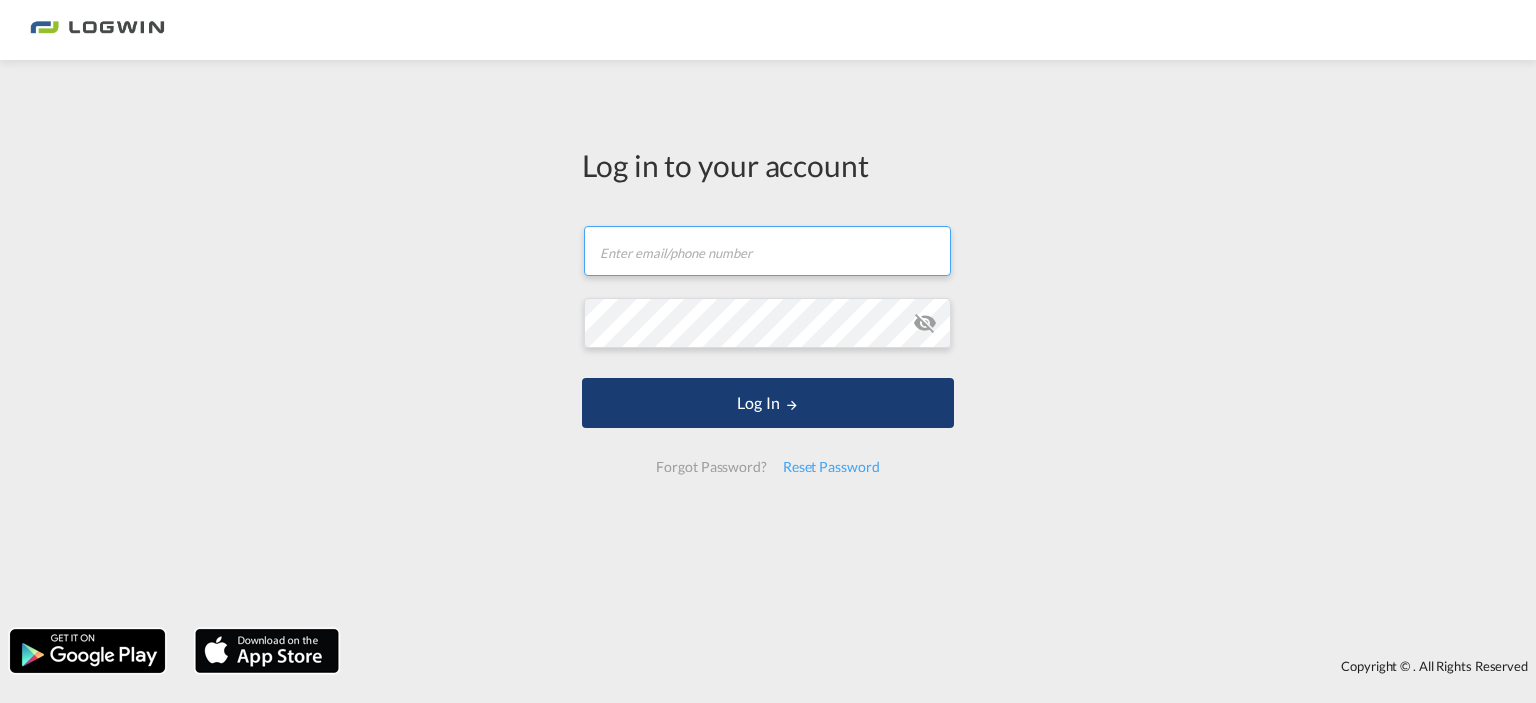type on "[PERSON_NAME][EMAIL_ADDRESS][DOMAIN_NAME]" 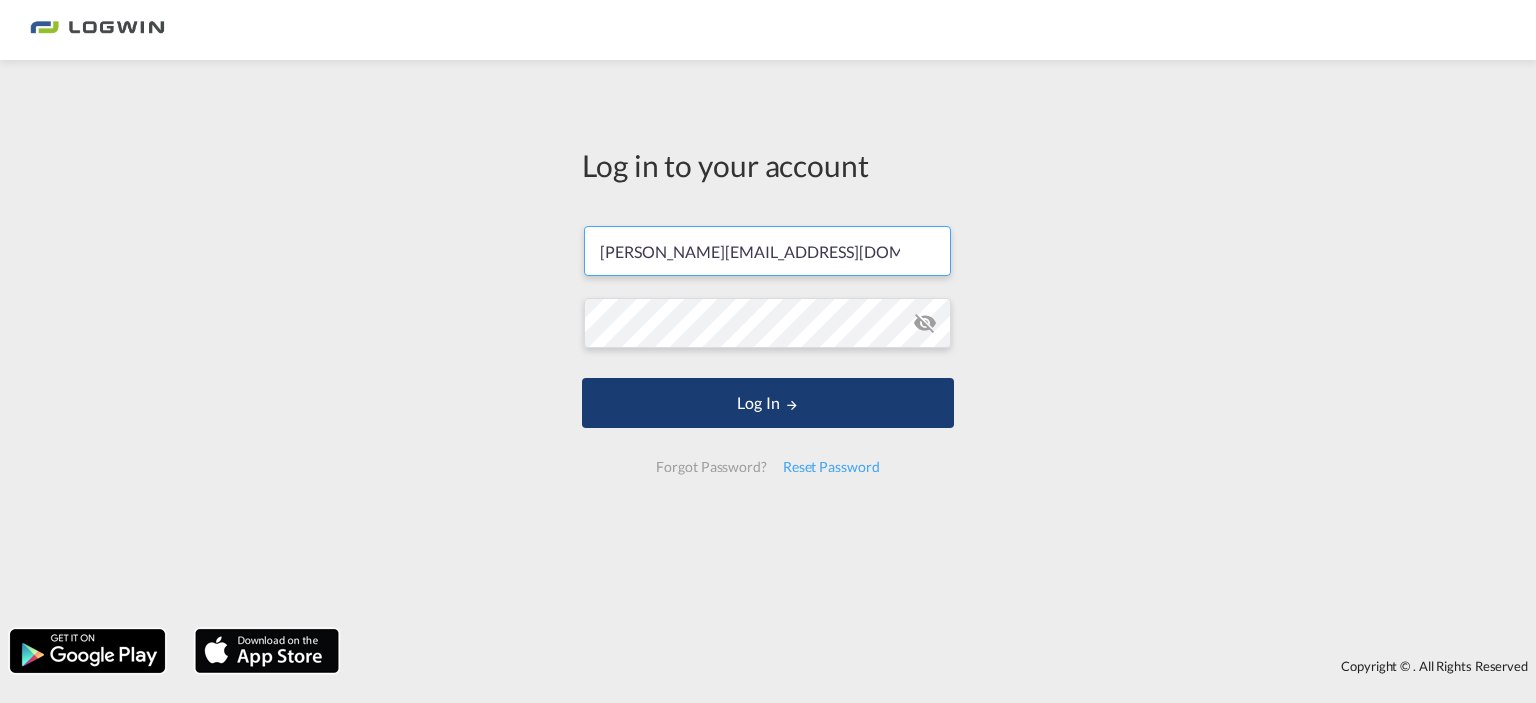 click on "Log In" at bounding box center (768, 403) 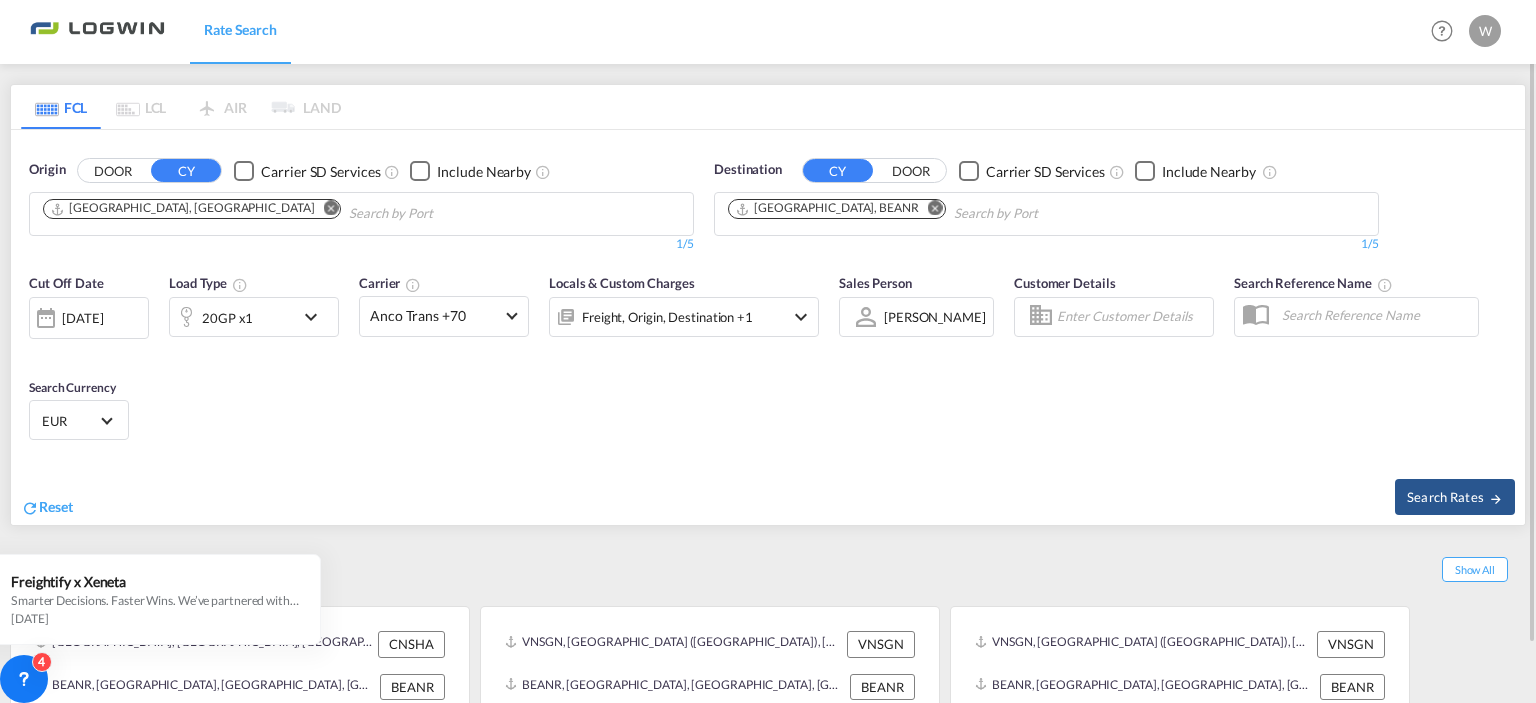 click on "[DATE]" at bounding box center (82, 318) 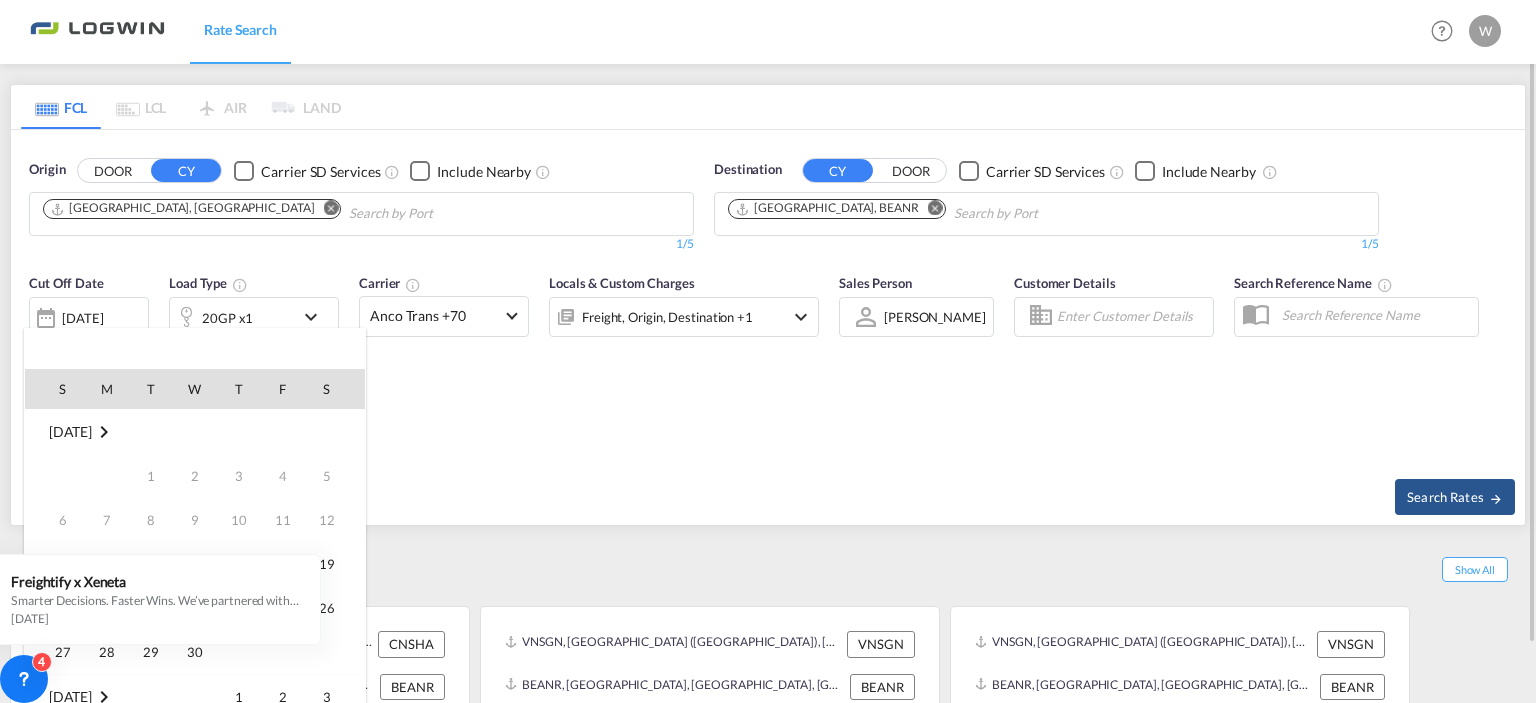 scroll, scrollTop: 795, scrollLeft: 0, axis: vertical 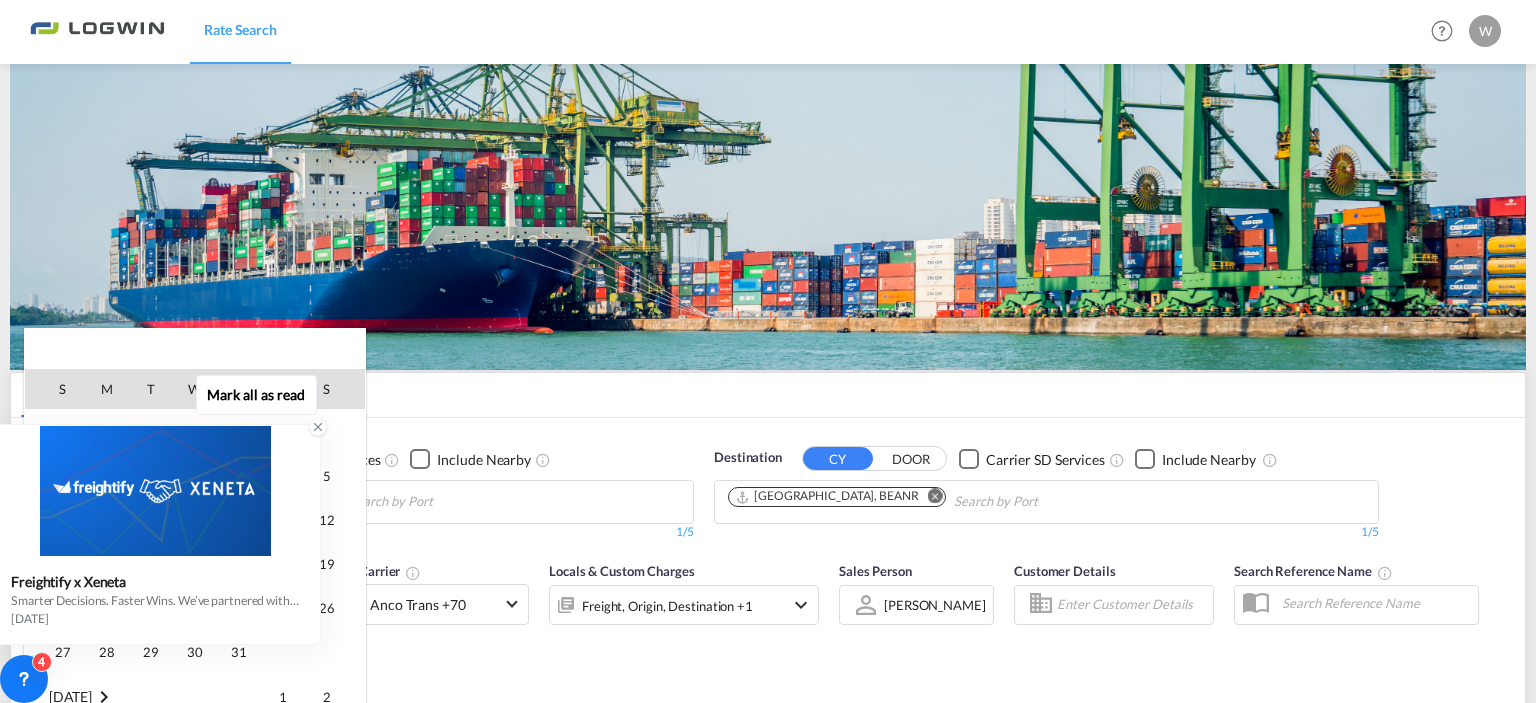 click on "Smarter Decisions. Faster Wins. We’ve partnered with Xeneta, the global leader in real-time freight rate benchmarking and market intelligence , to bring market average rate data on selected lanes directly into your Freightify RMS. Benchmark your contracted and spot rates on selected lanes with real-time market averages Get instant visibility into pricing trends to stay ahead in dynamic markets Price with precision and protect your margins in every quote Respond faster with rates your customers can trust Move with clarity in a volatile freight environment Benchmark your rates now. Sign up below" at bounding box center [155, 600] 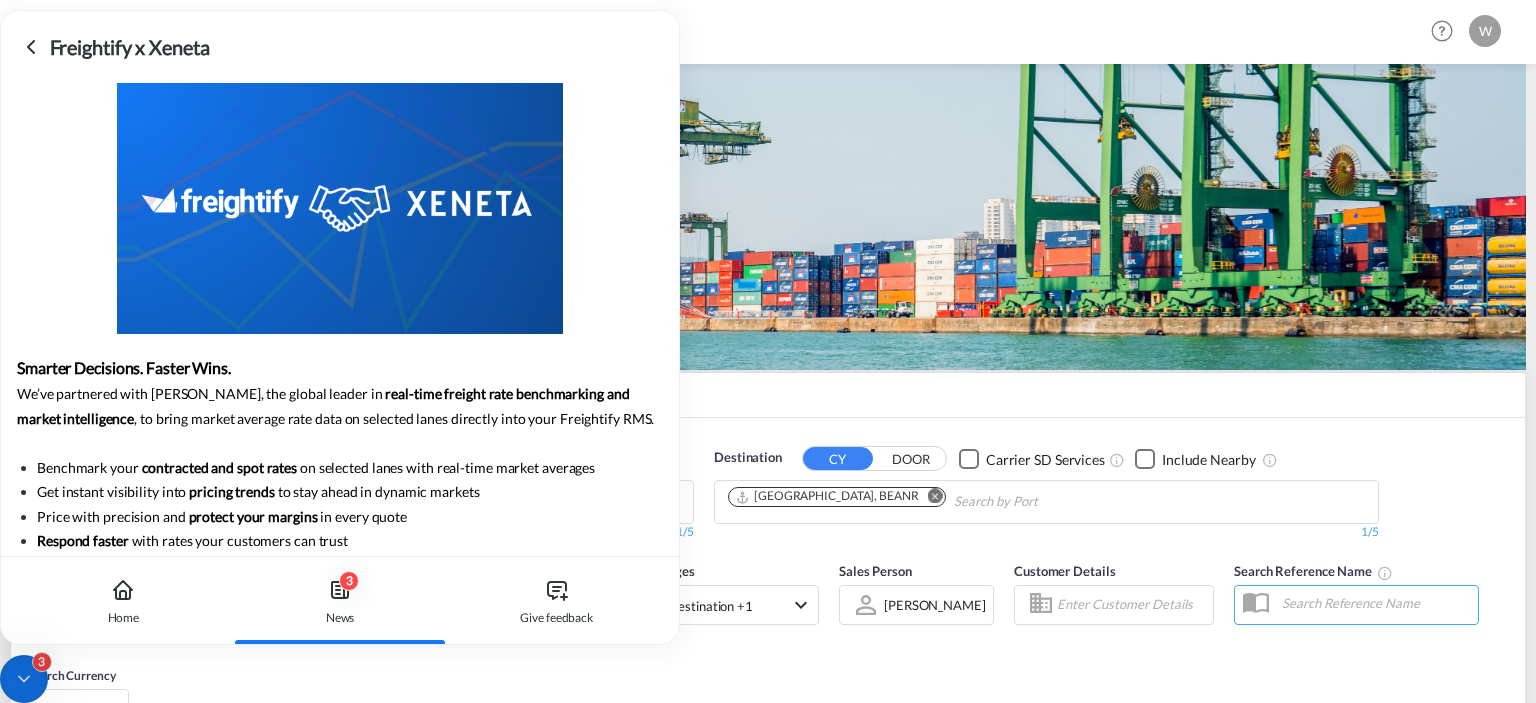 scroll, scrollTop: 0, scrollLeft: 0, axis: both 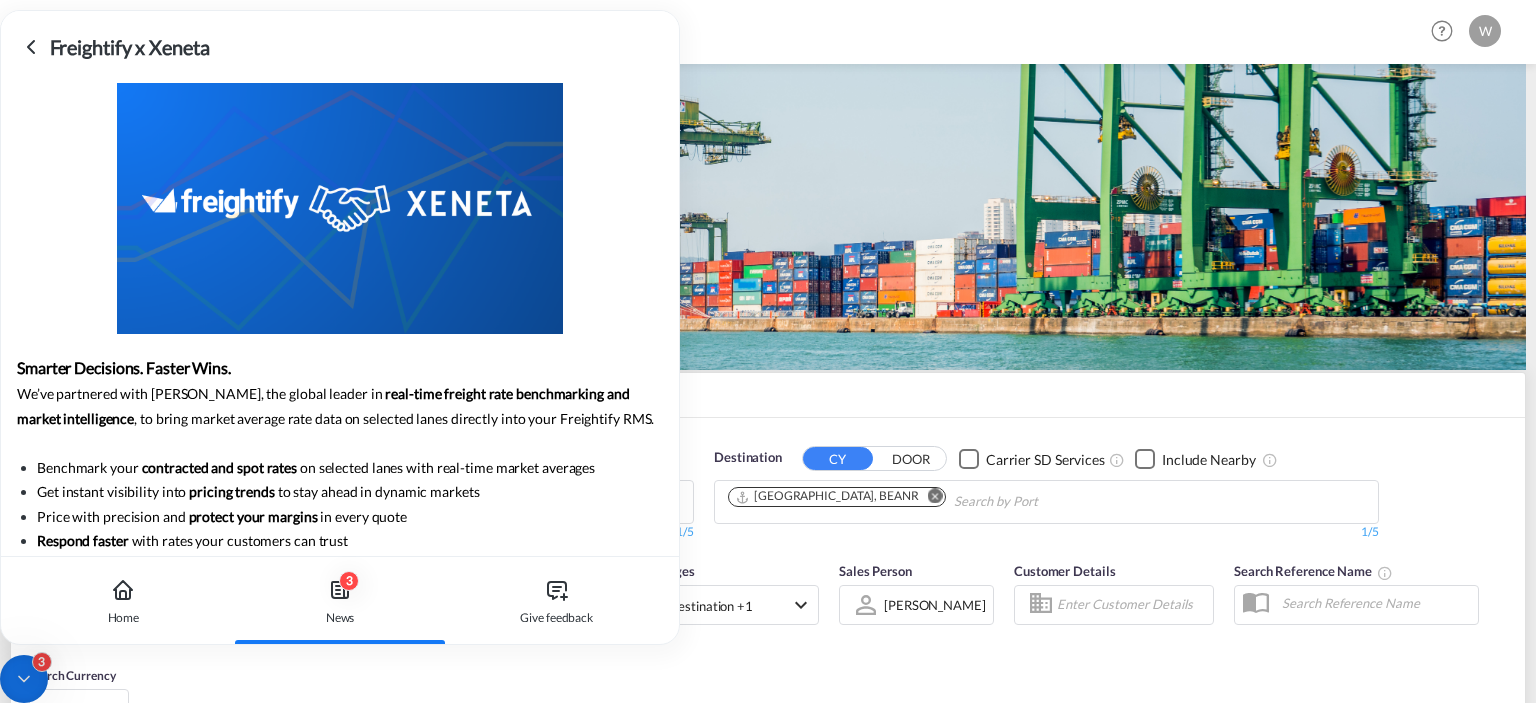 click 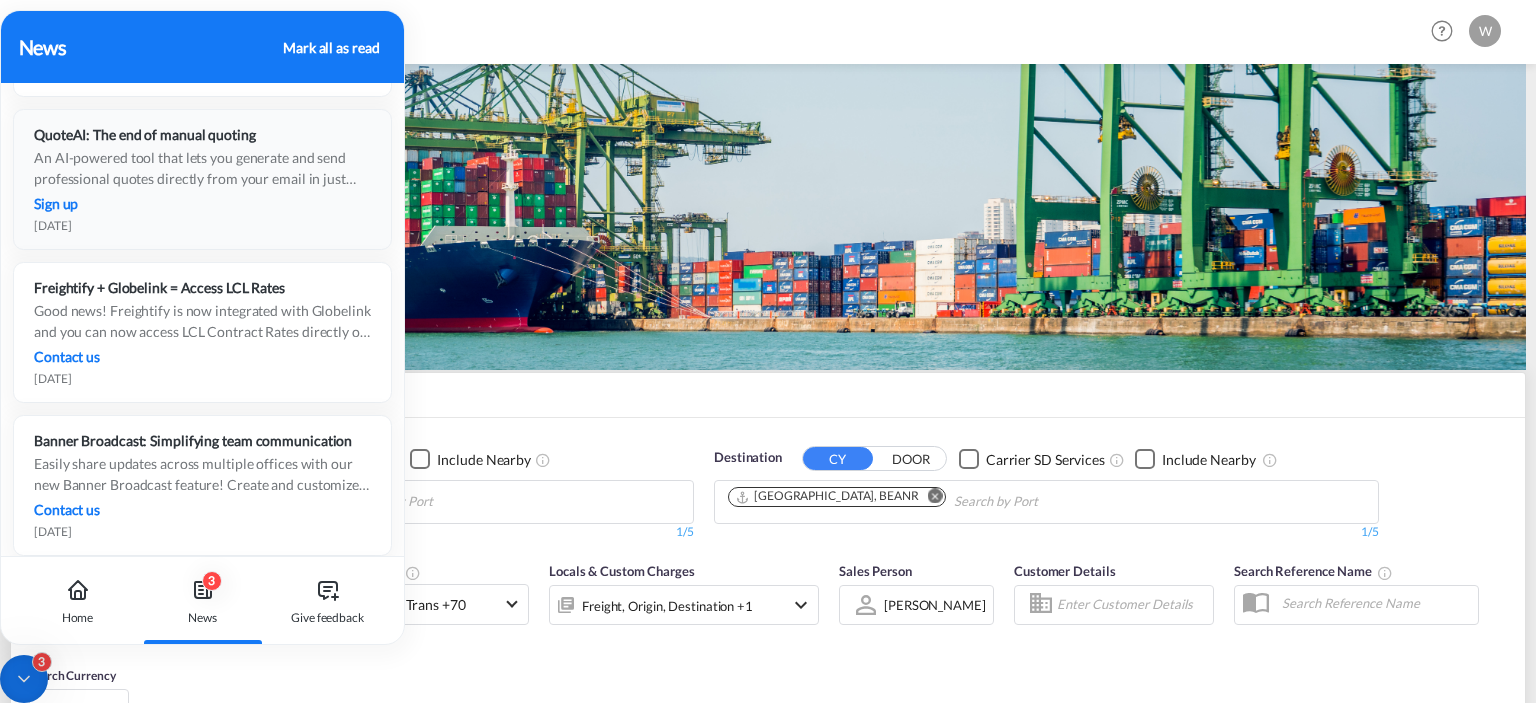 scroll, scrollTop: 1024, scrollLeft: 0, axis: vertical 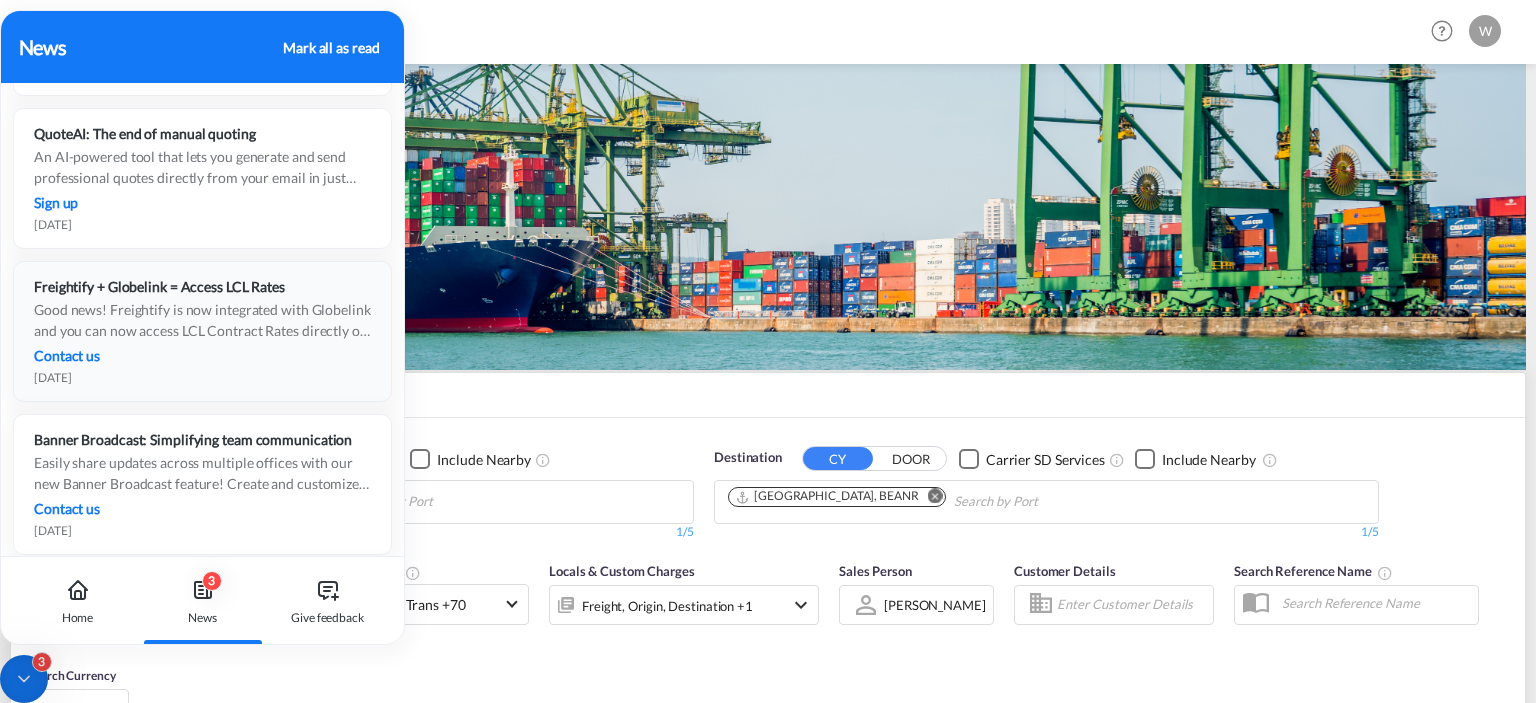 click on "Freightify + Globelink = Access LCL Rates" at bounding box center (165, 286) 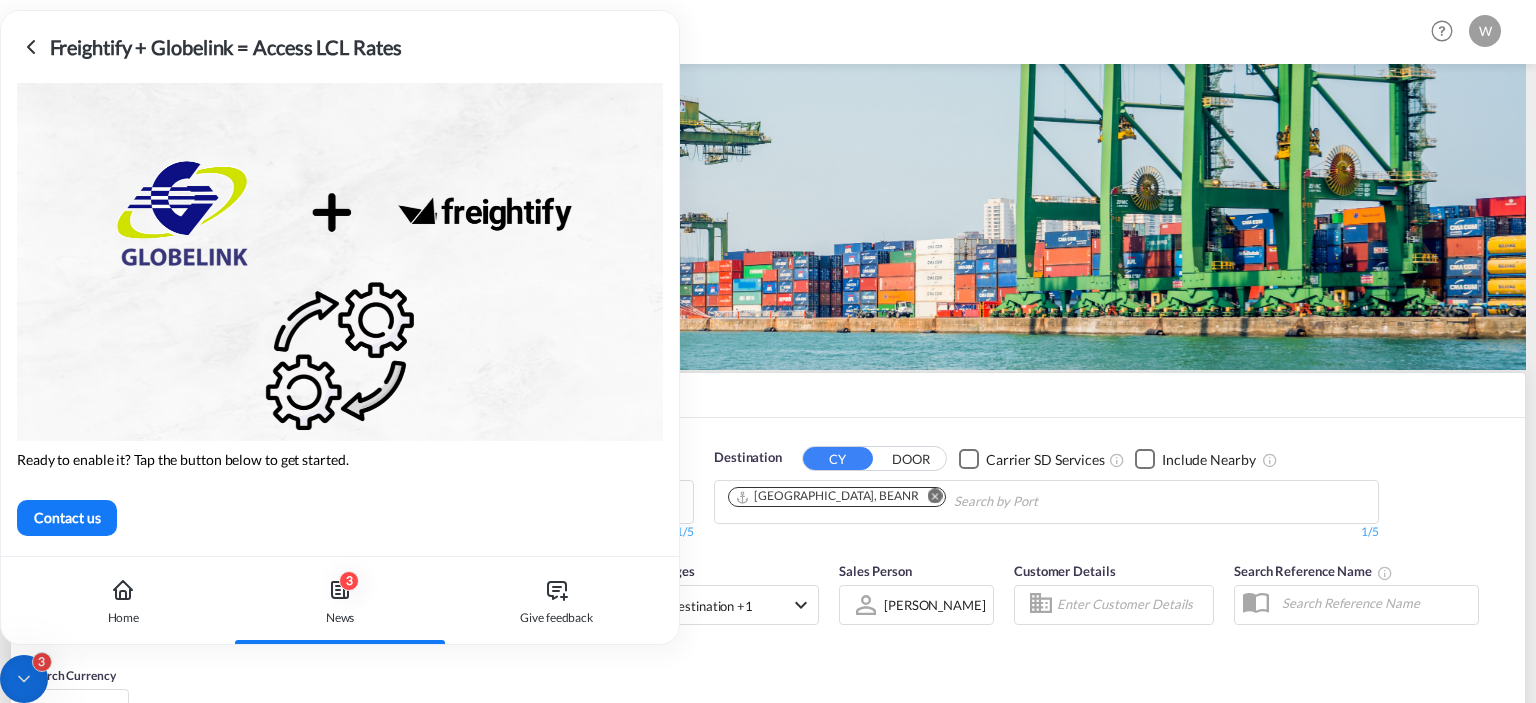 scroll, scrollTop: 0, scrollLeft: 0, axis: both 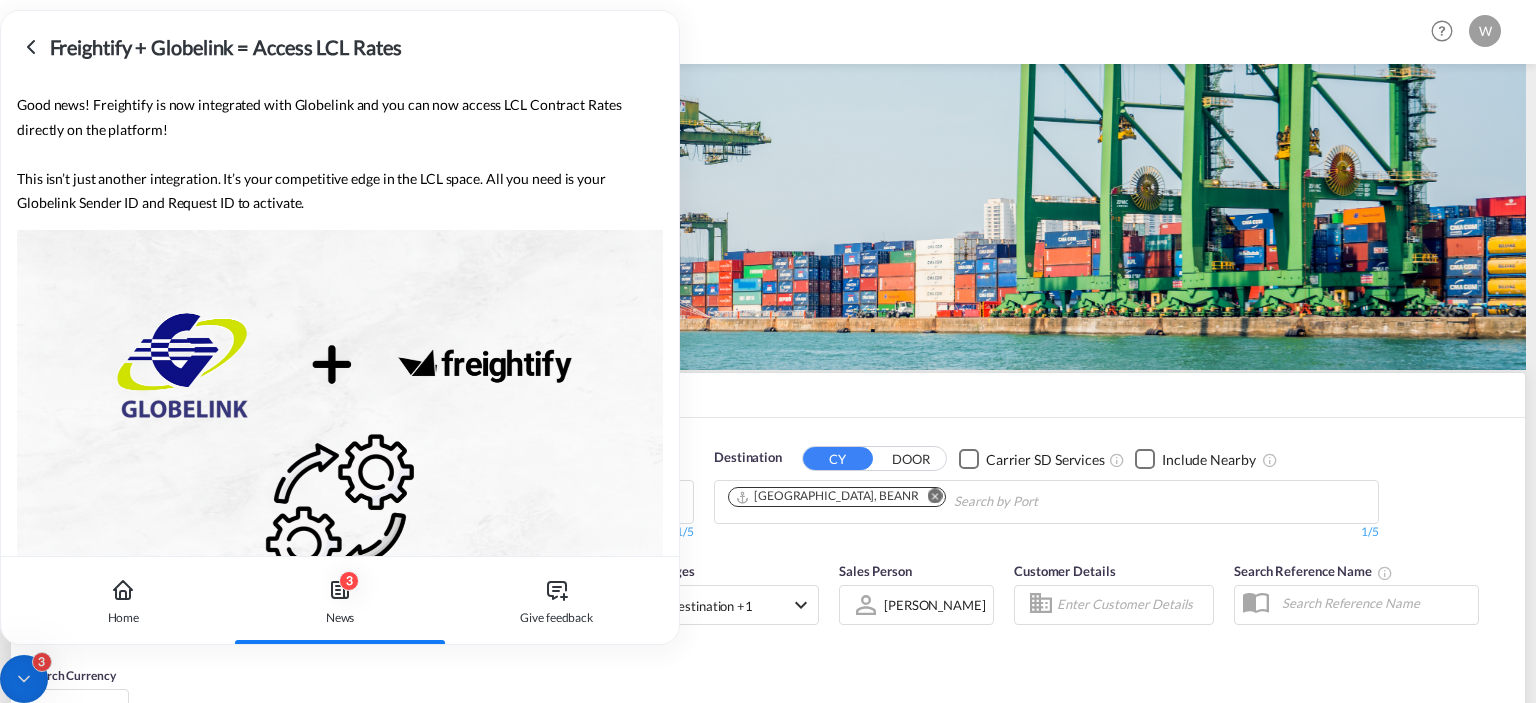 click 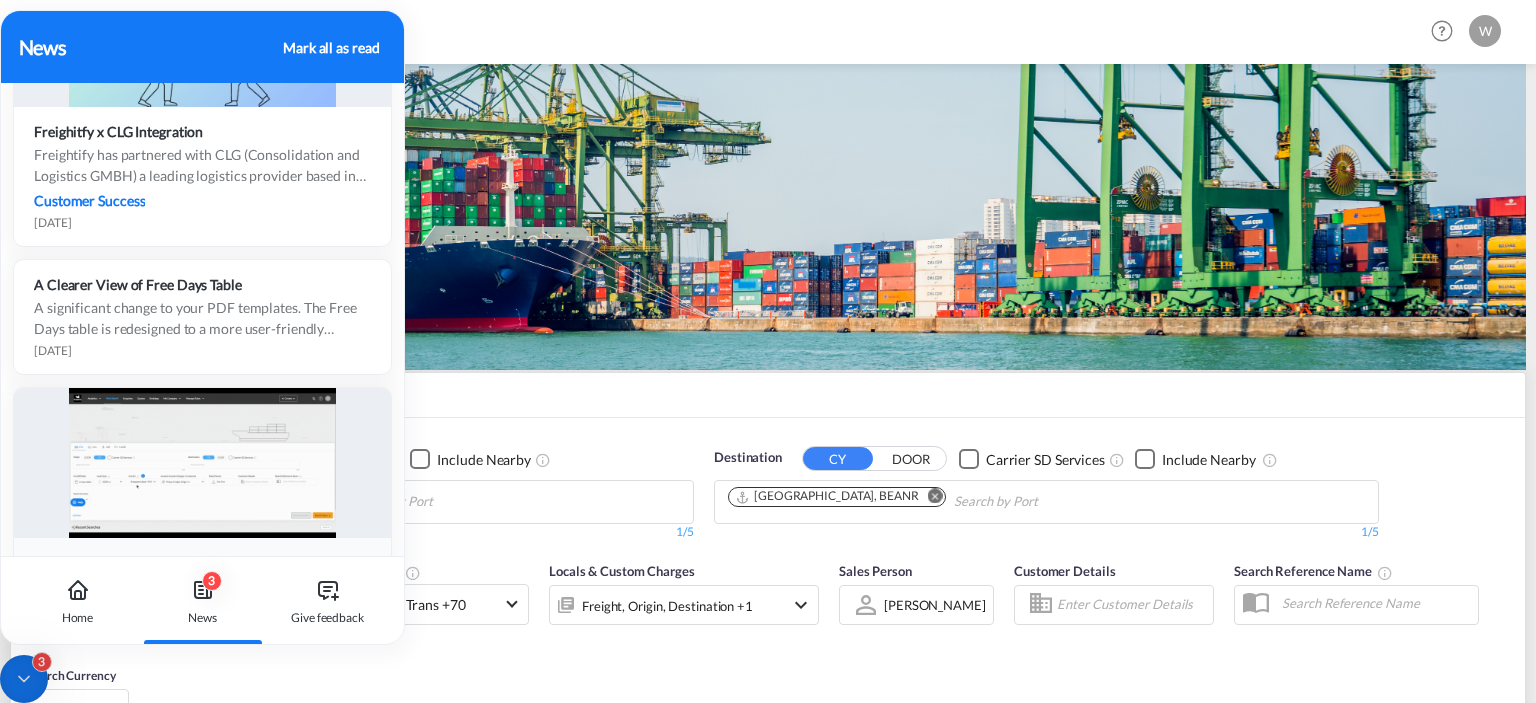 scroll, scrollTop: 1760, scrollLeft: 0, axis: vertical 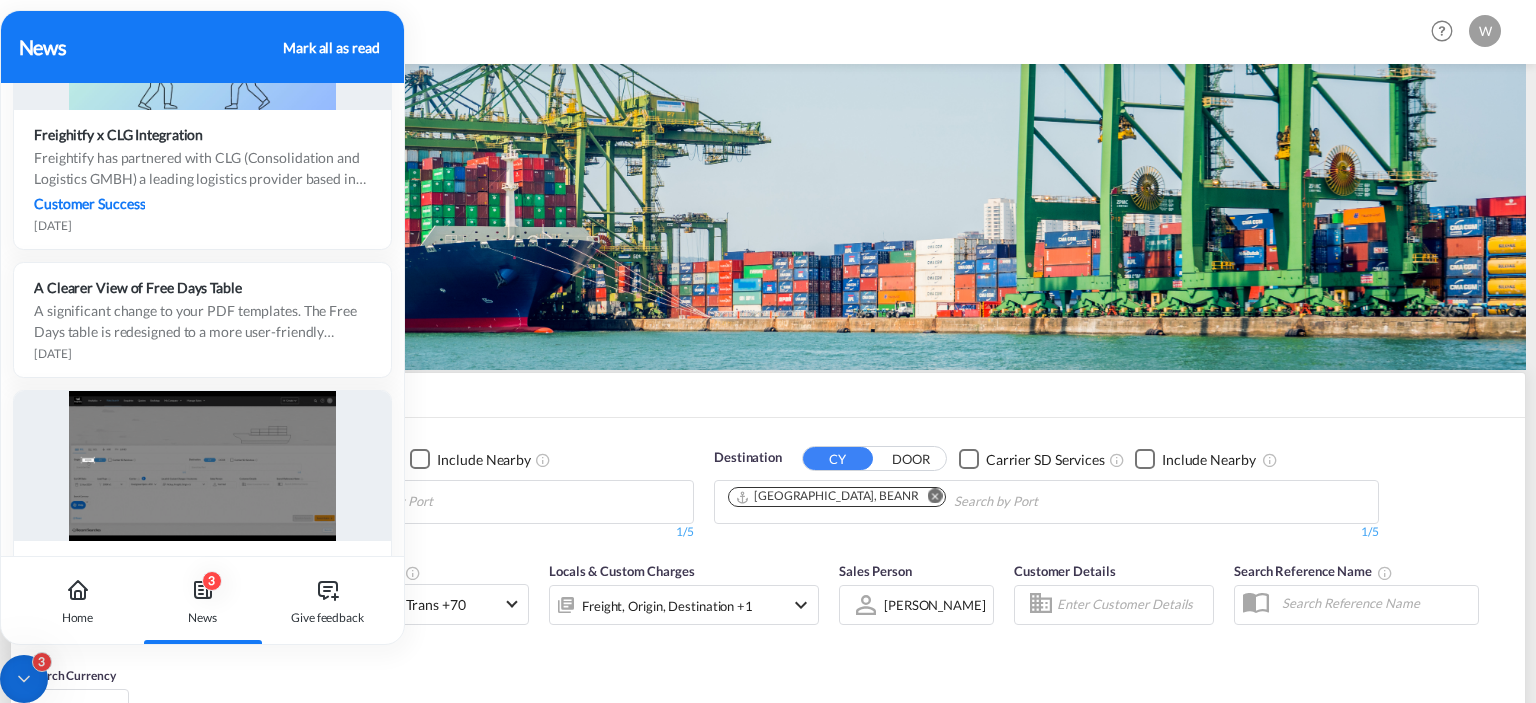 click on "Mark all as read" at bounding box center (331, 47) 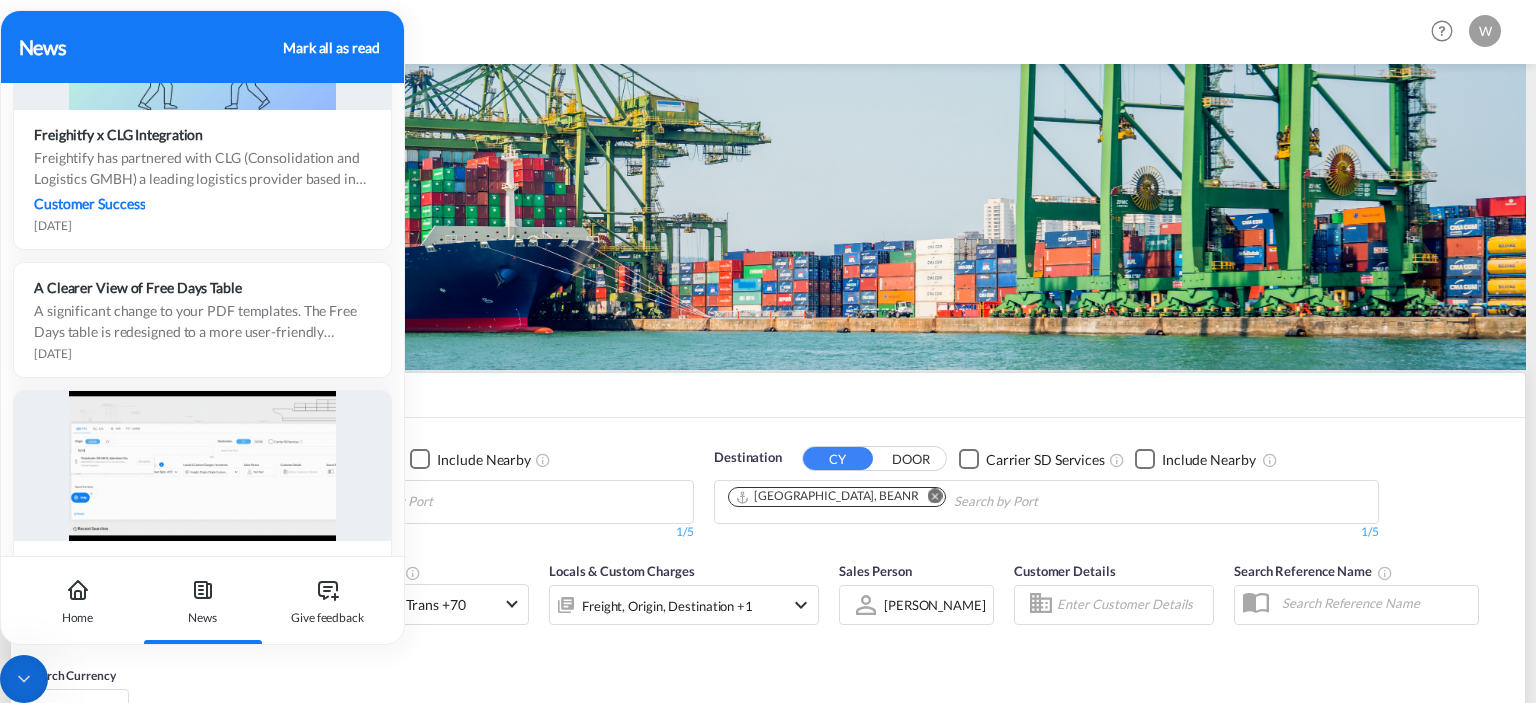 click 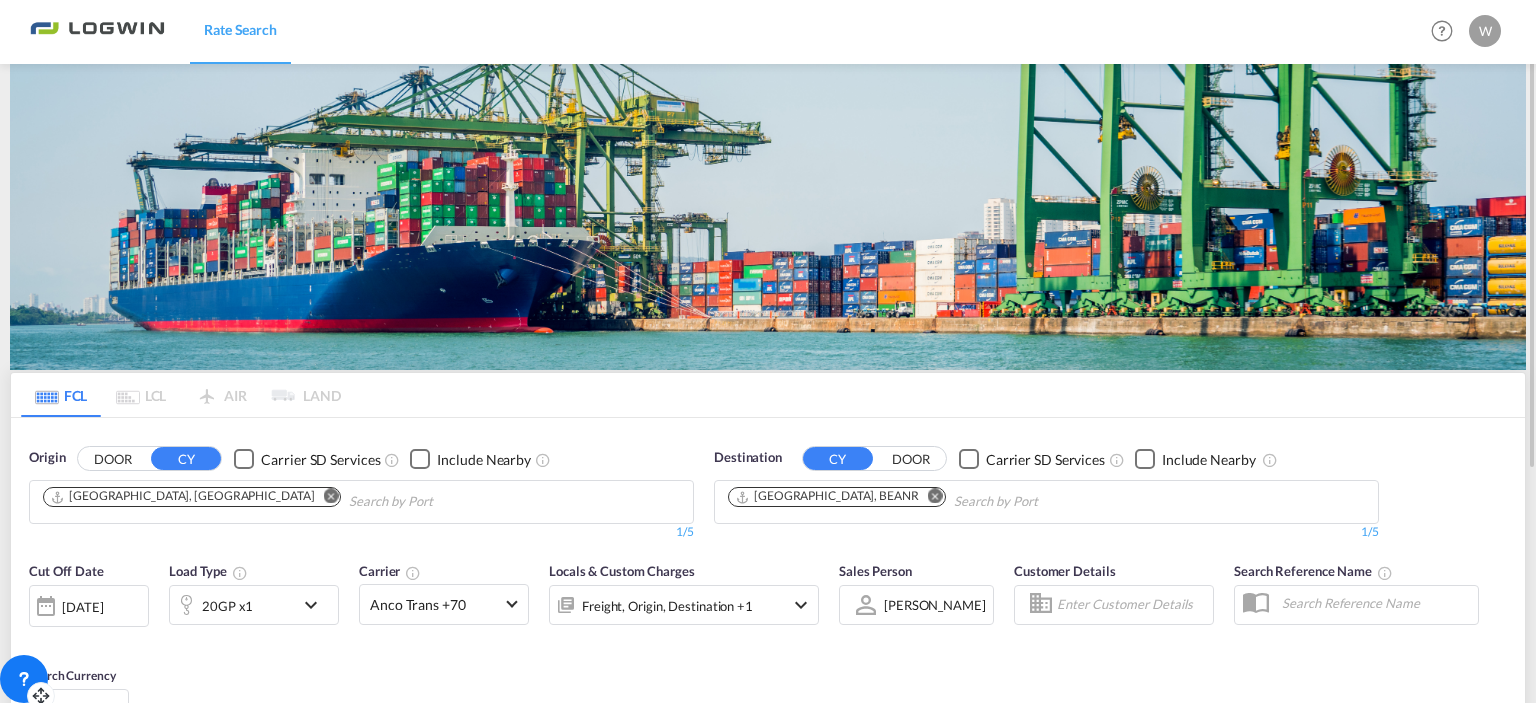 click on "[DATE]" at bounding box center (89, 606) 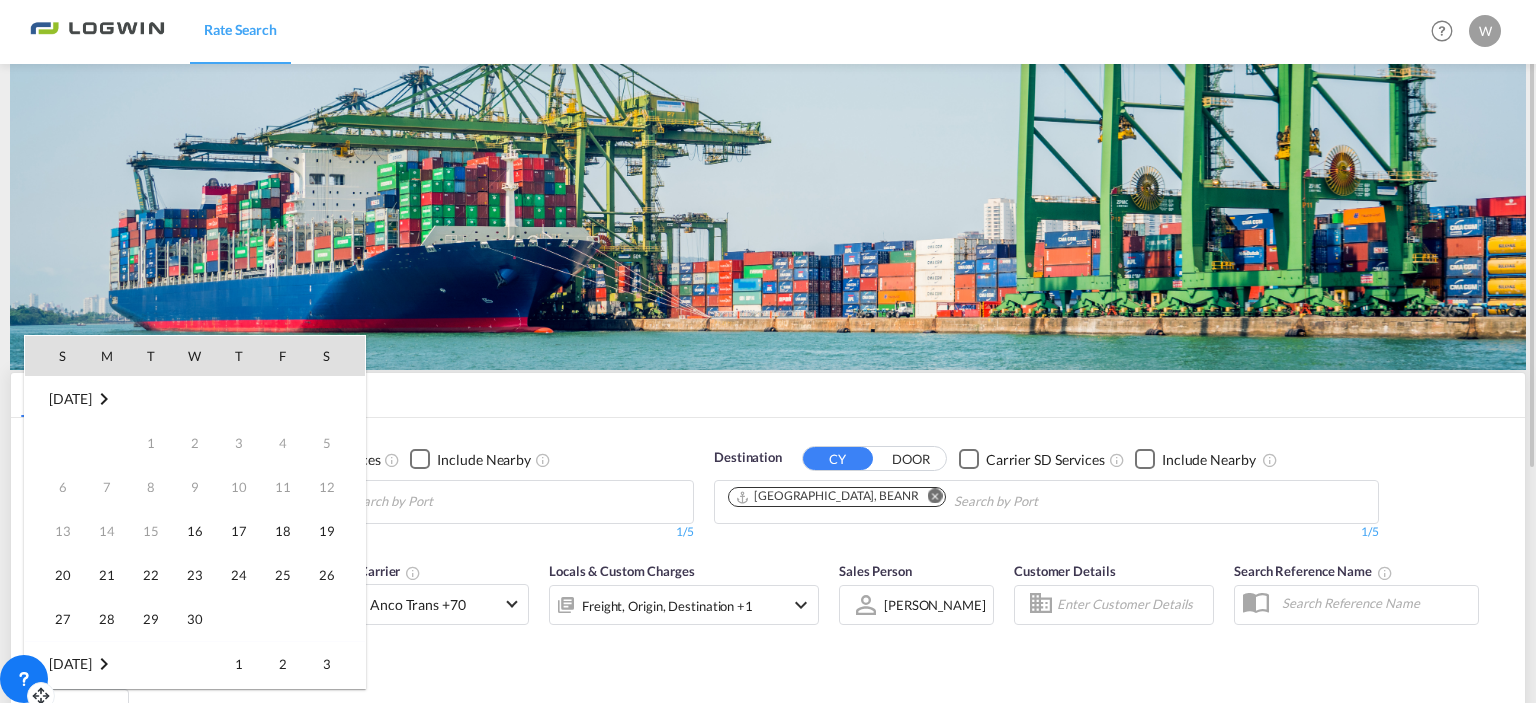 scroll, scrollTop: 795, scrollLeft: 0, axis: vertical 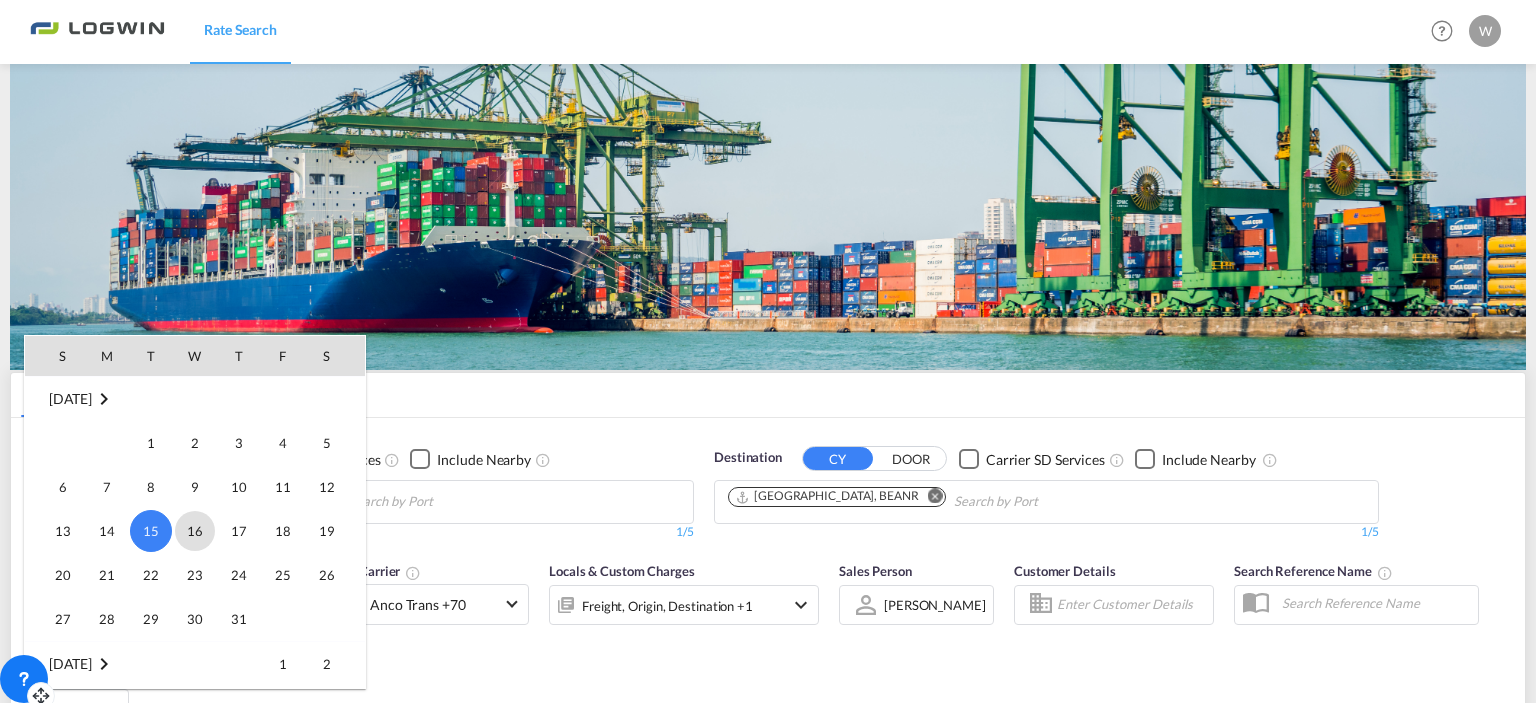 click on "16" at bounding box center [195, 531] 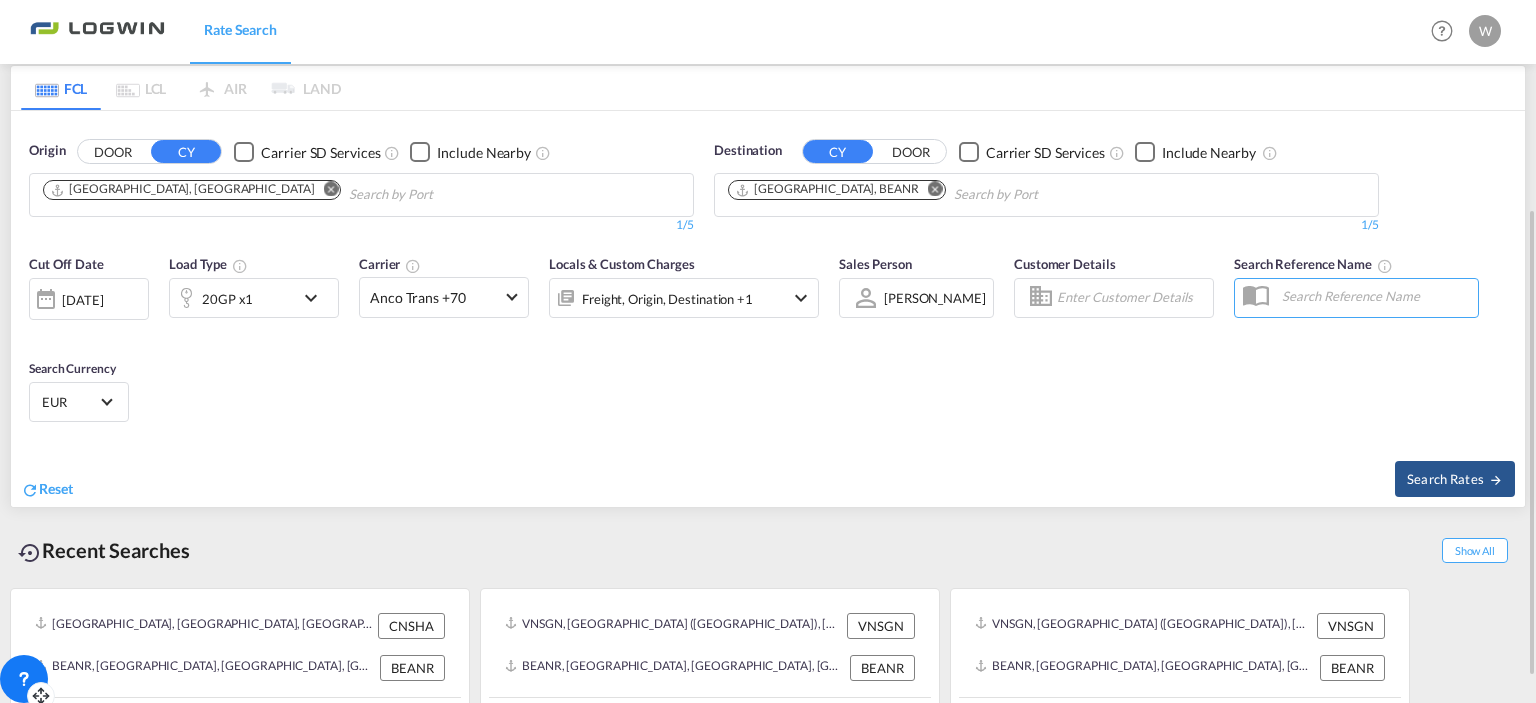 scroll, scrollTop: 316, scrollLeft: 0, axis: vertical 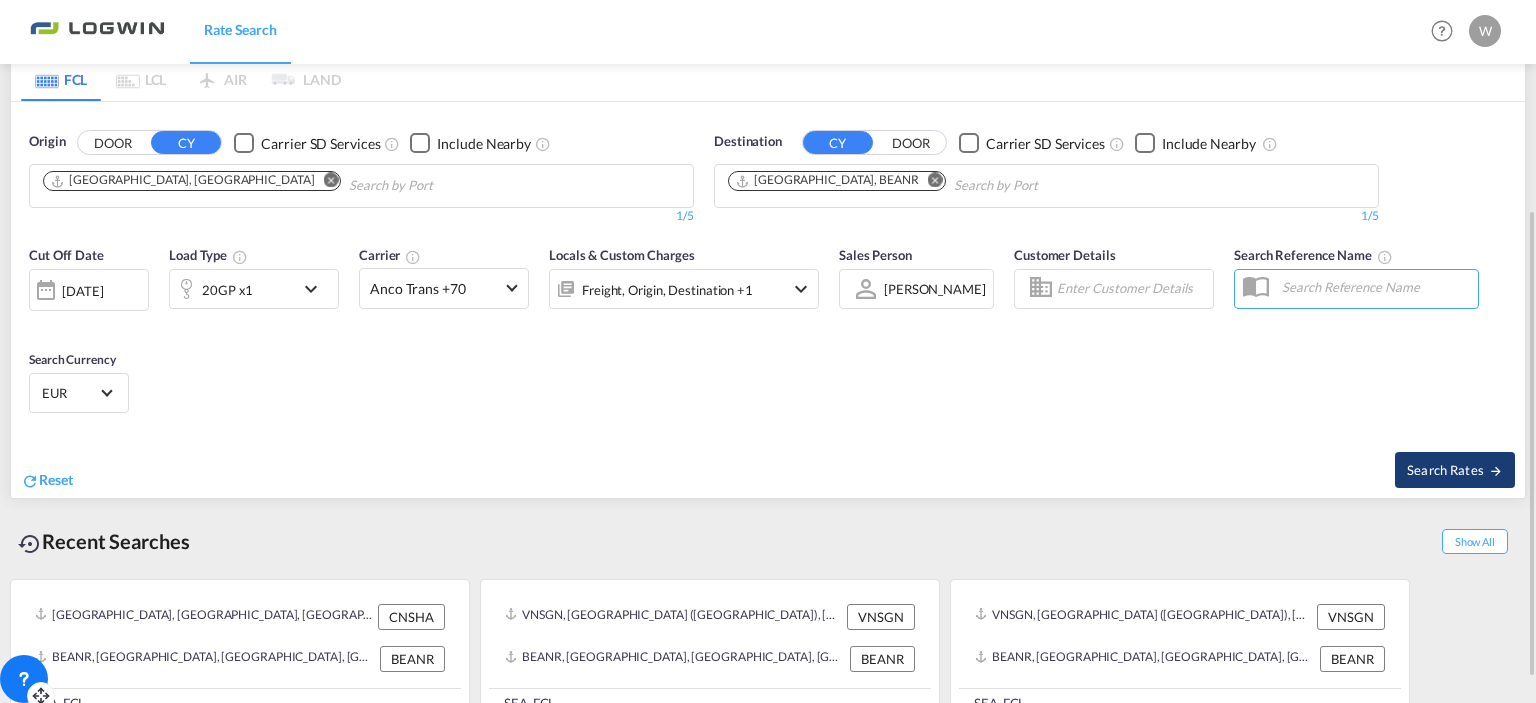 click on "Search Rates" at bounding box center (1455, 470) 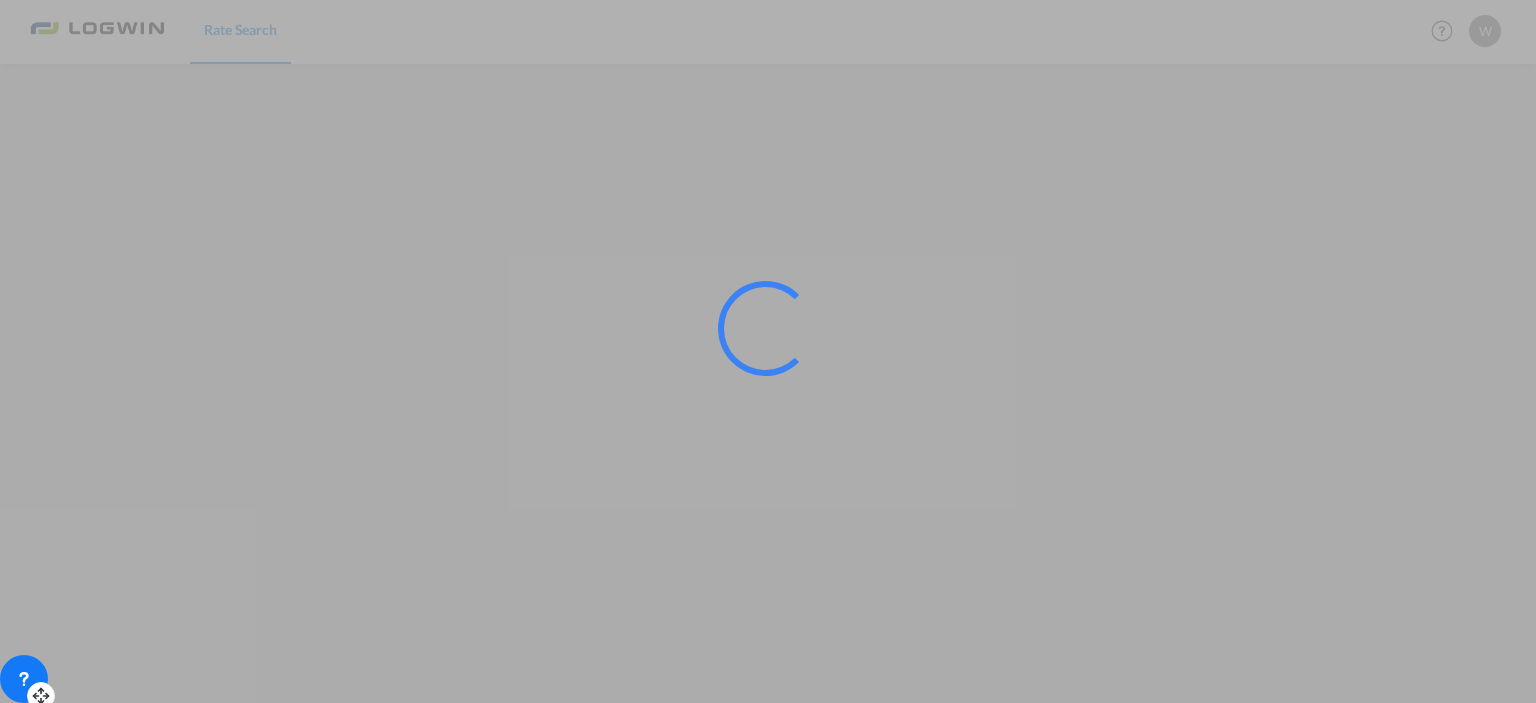 scroll, scrollTop: 0, scrollLeft: 0, axis: both 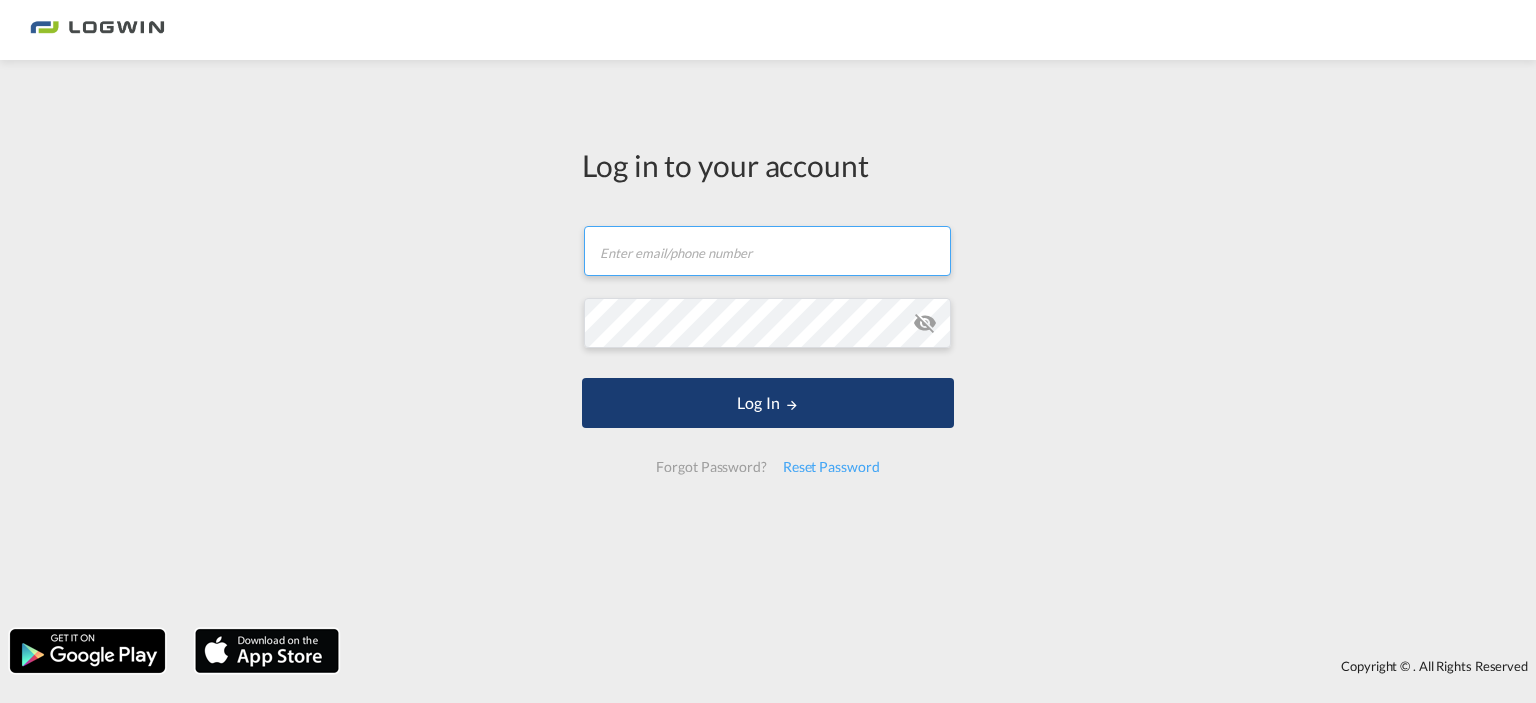 type on "[PERSON_NAME][EMAIL_ADDRESS][DOMAIN_NAME]" 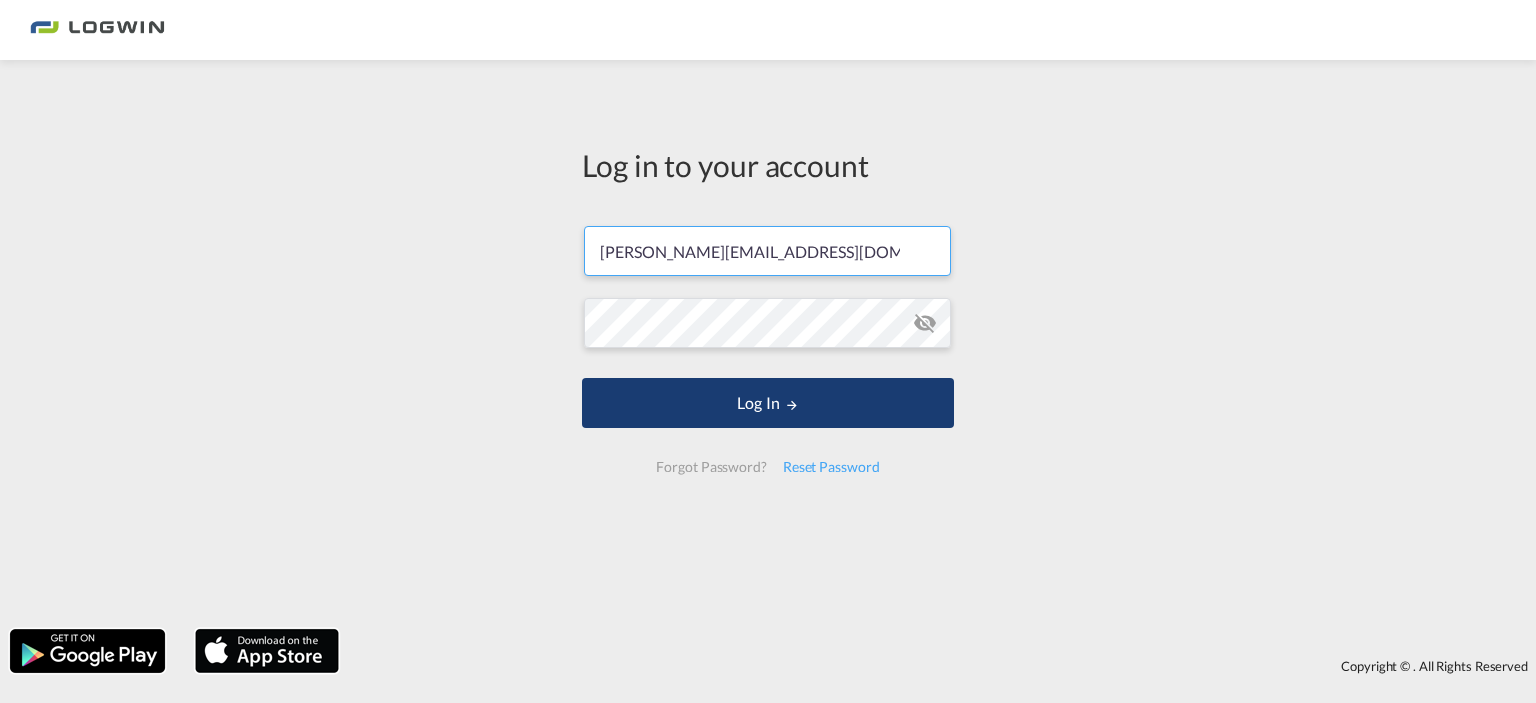 click on "Log In" at bounding box center [768, 403] 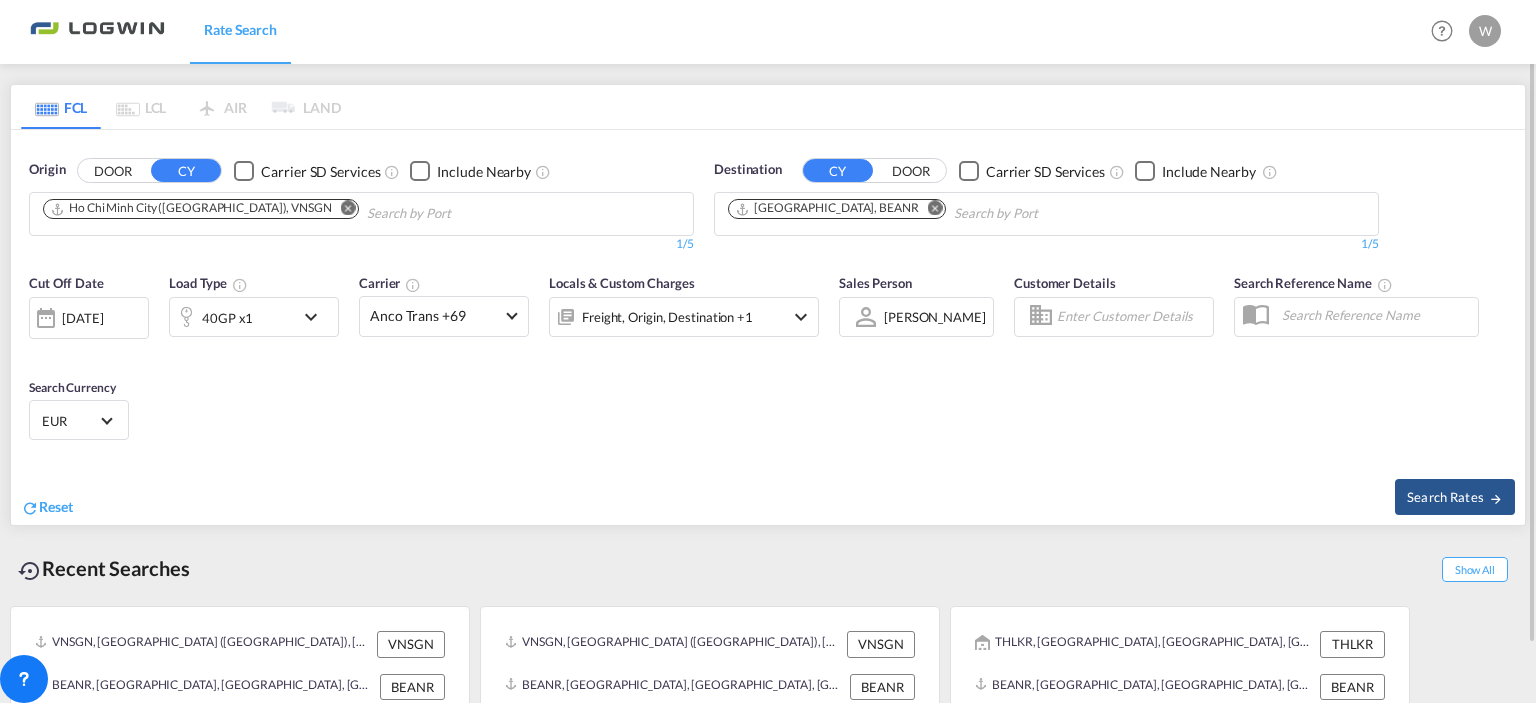 click on "[DATE]" at bounding box center (89, 318) 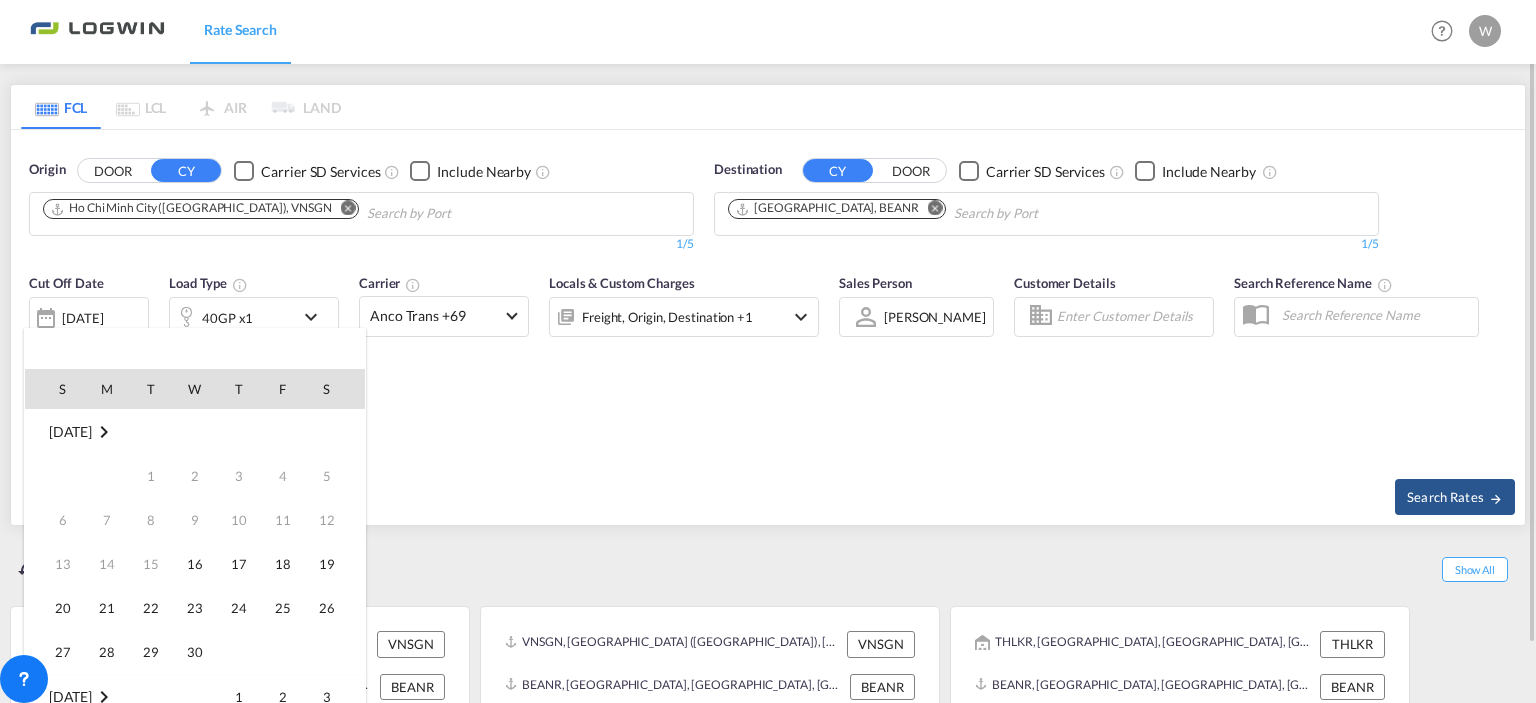 scroll, scrollTop: 795, scrollLeft: 0, axis: vertical 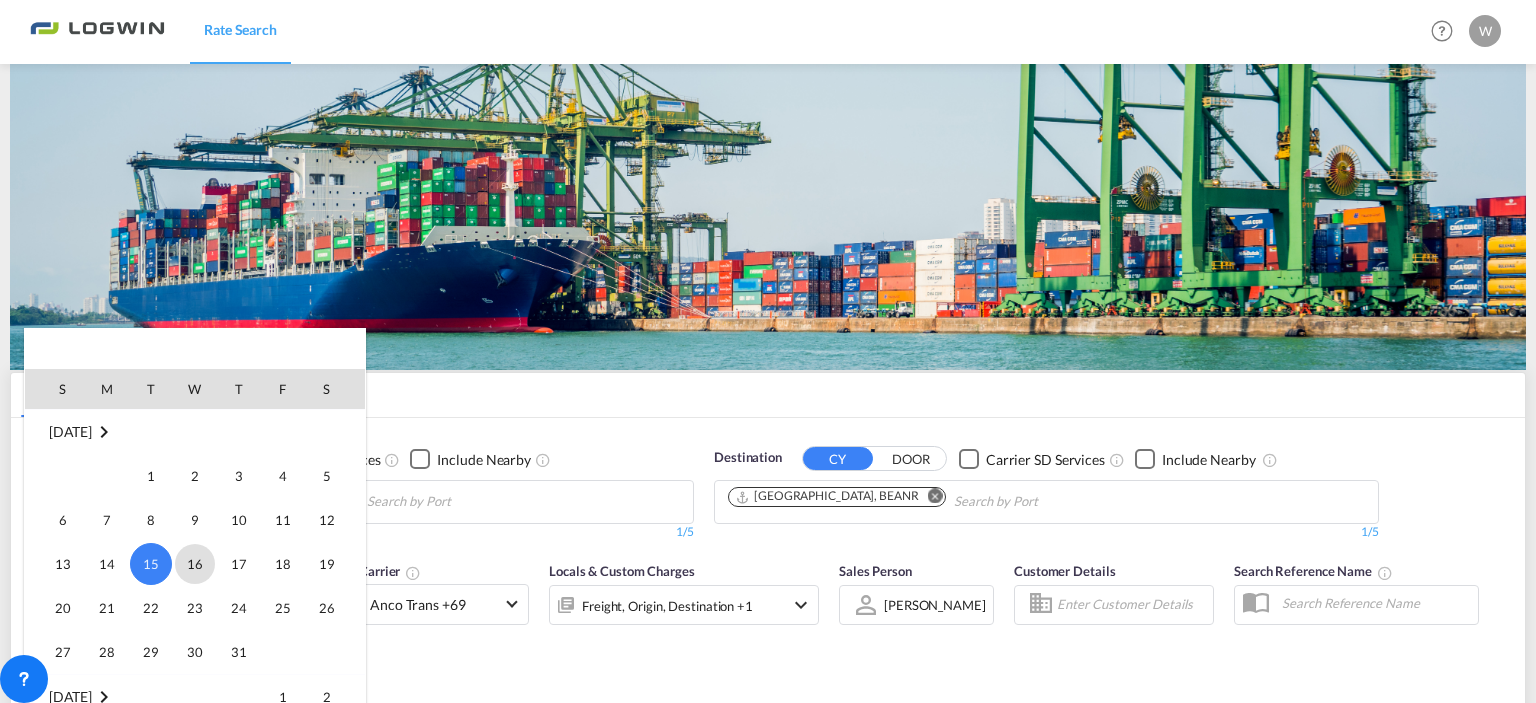 click on "16" at bounding box center [195, 564] 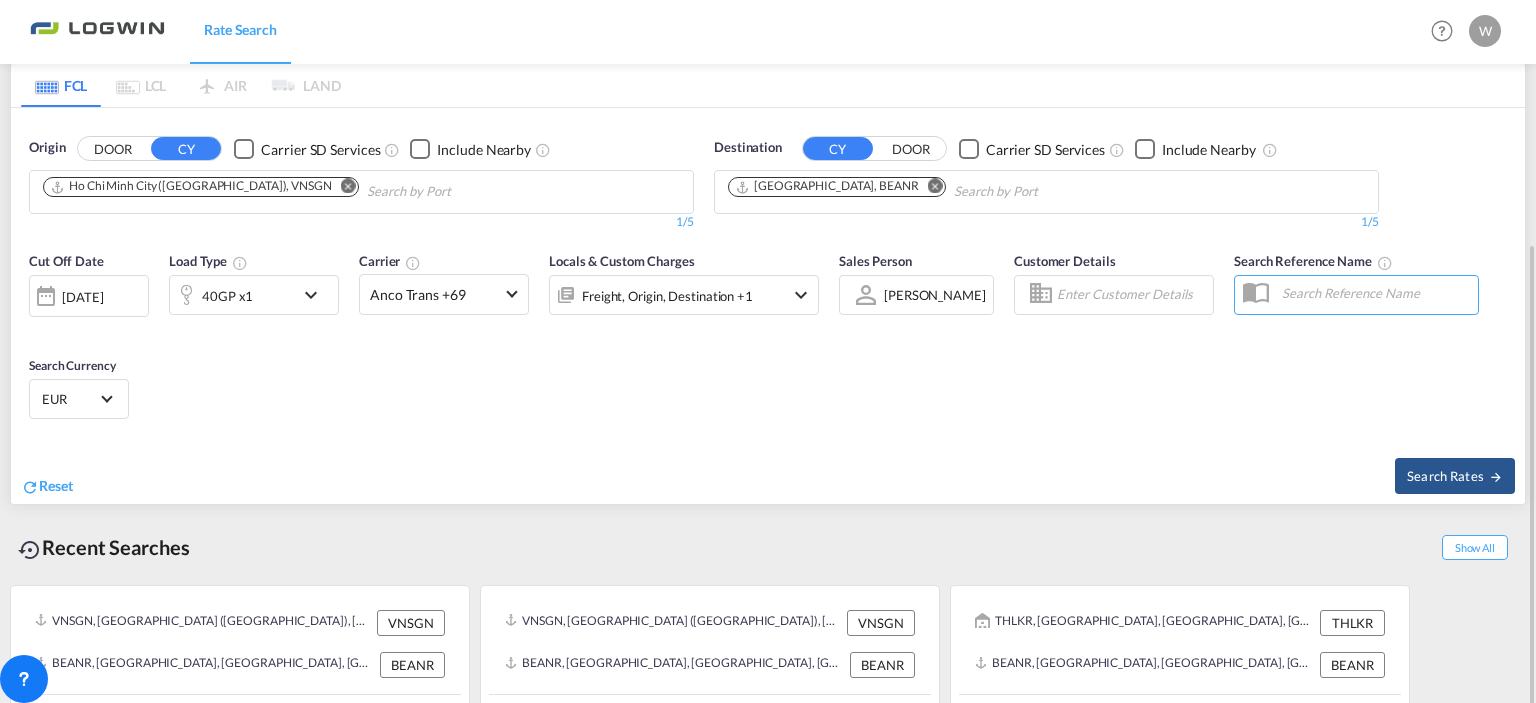 scroll, scrollTop: 332, scrollLeft: 0, axis: vertical 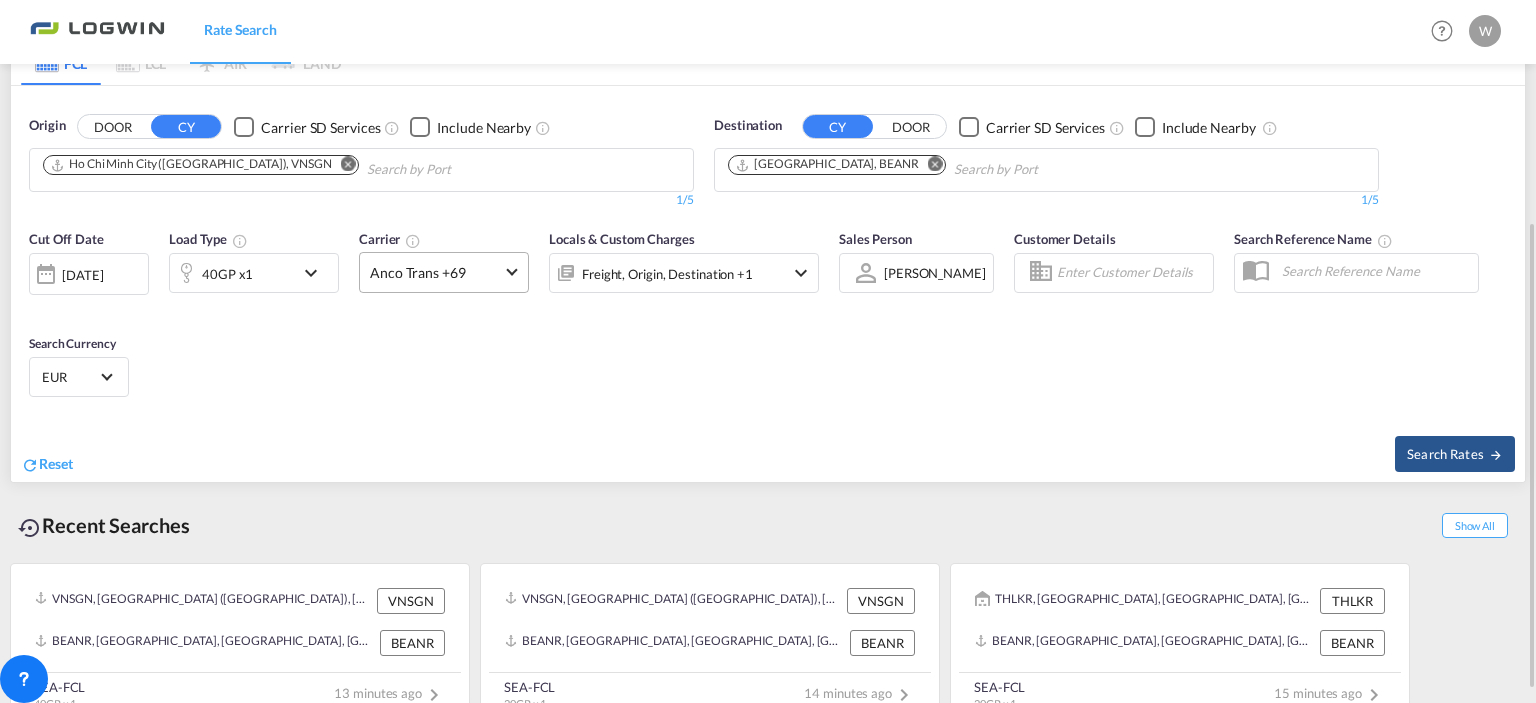 click at bounding box center (511, 270) 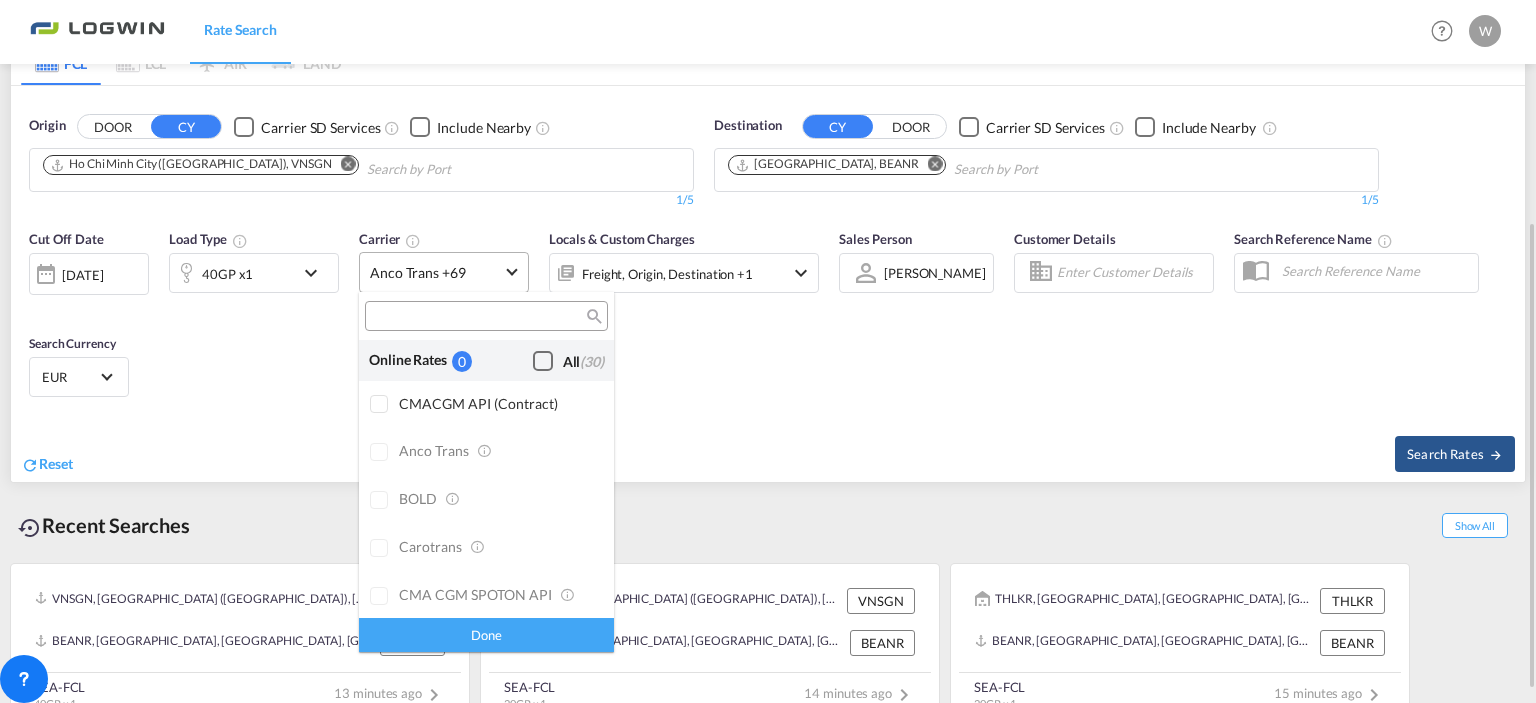 scroll, scrollTop: 1412, scrollLeft: 0, axis: vertical 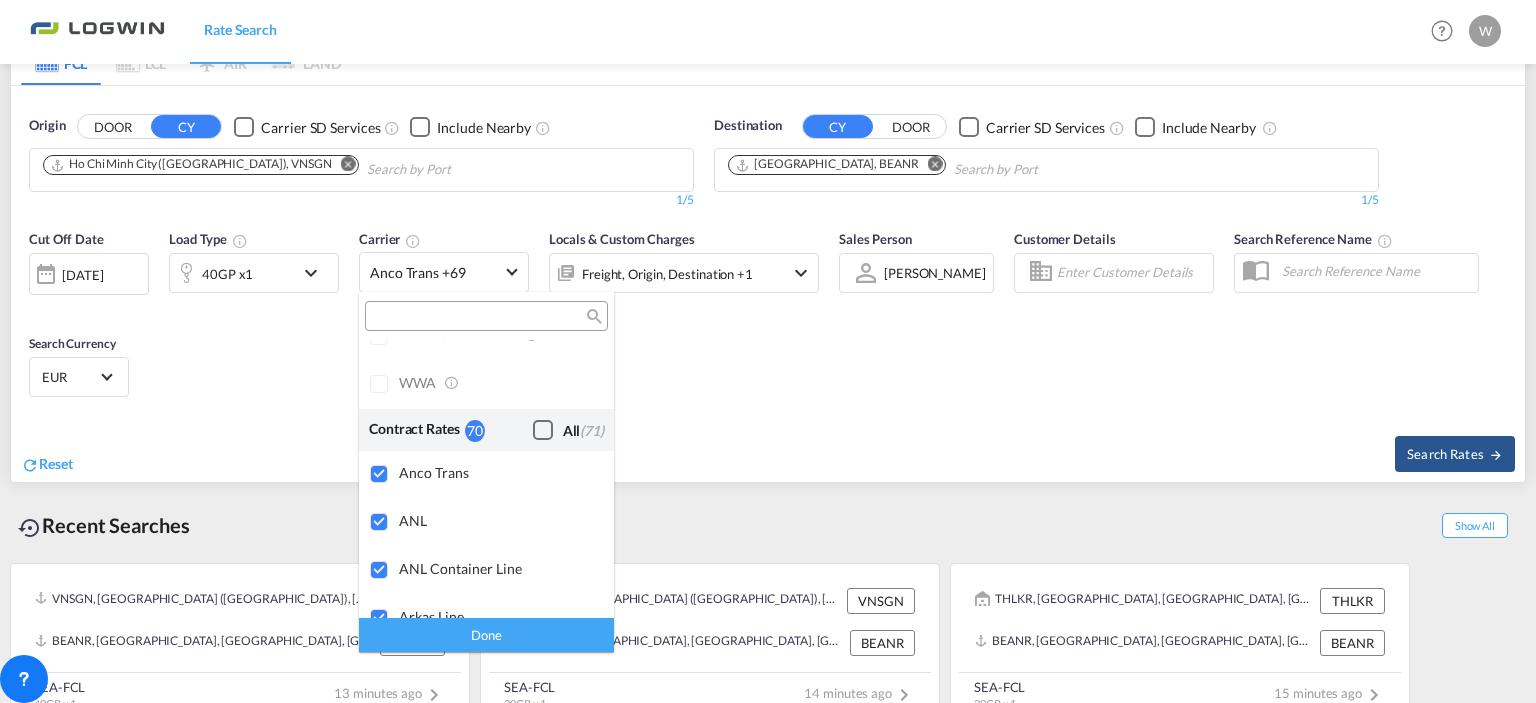 click at bounding box center (478, 317) 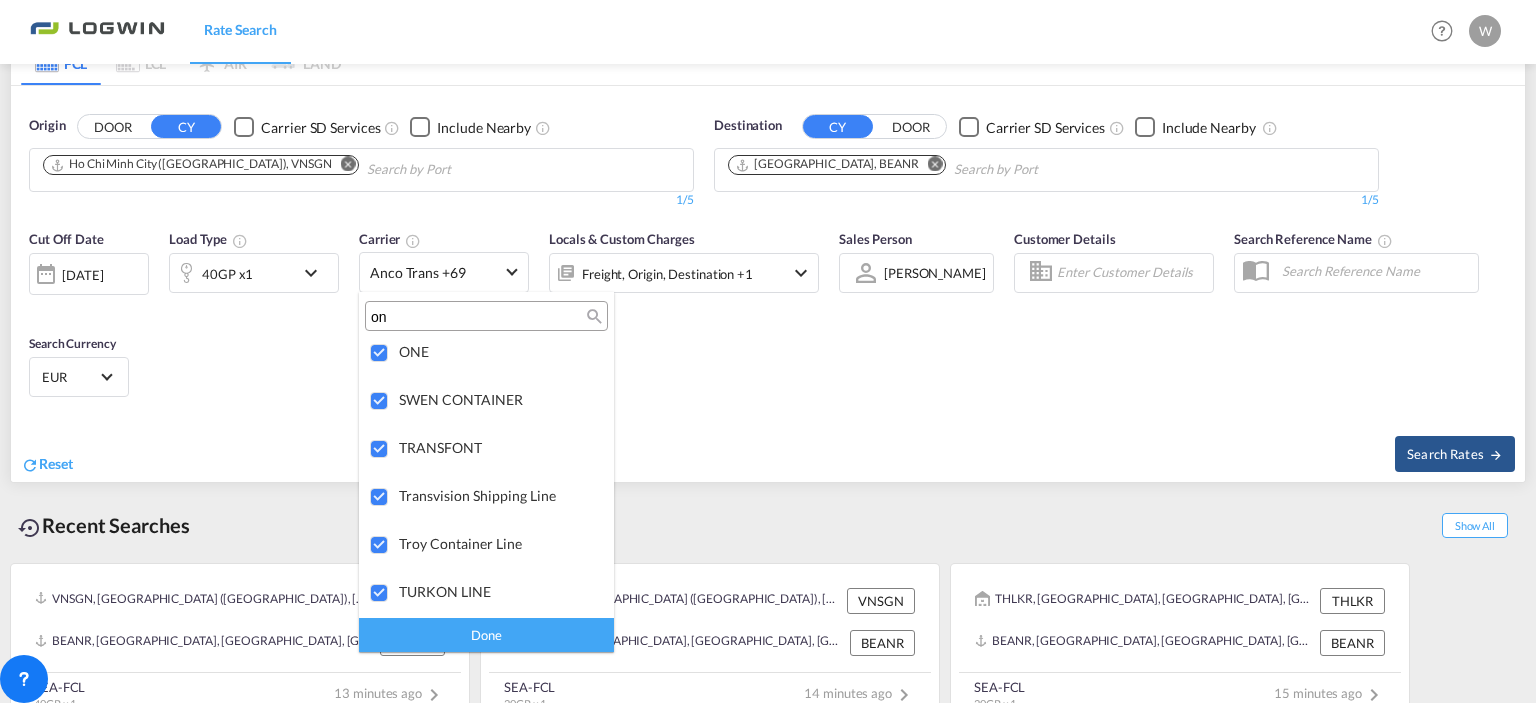 scroll, scrollTop: 620, scrollLeft: 0, axis: vertical 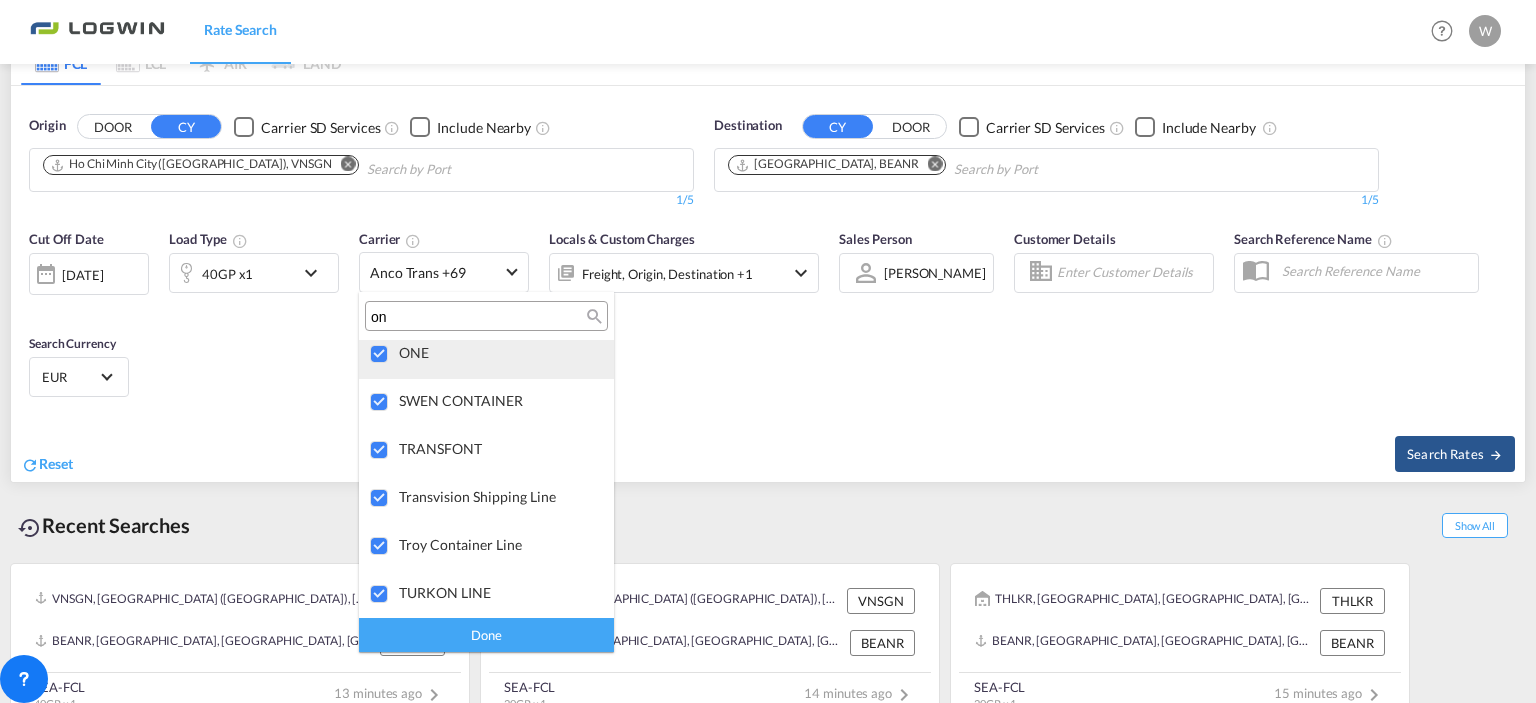 type on "on" 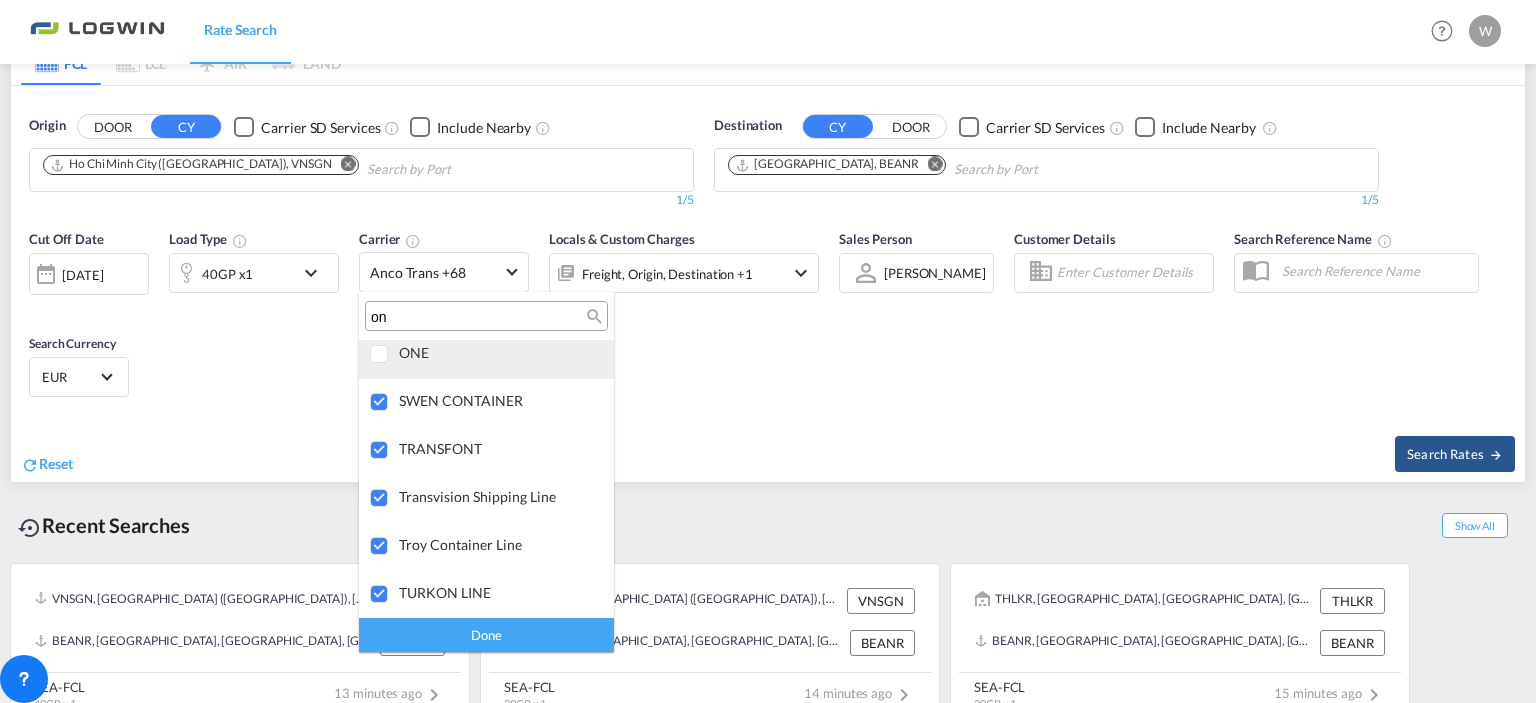 click at bounding box center (380, 355) 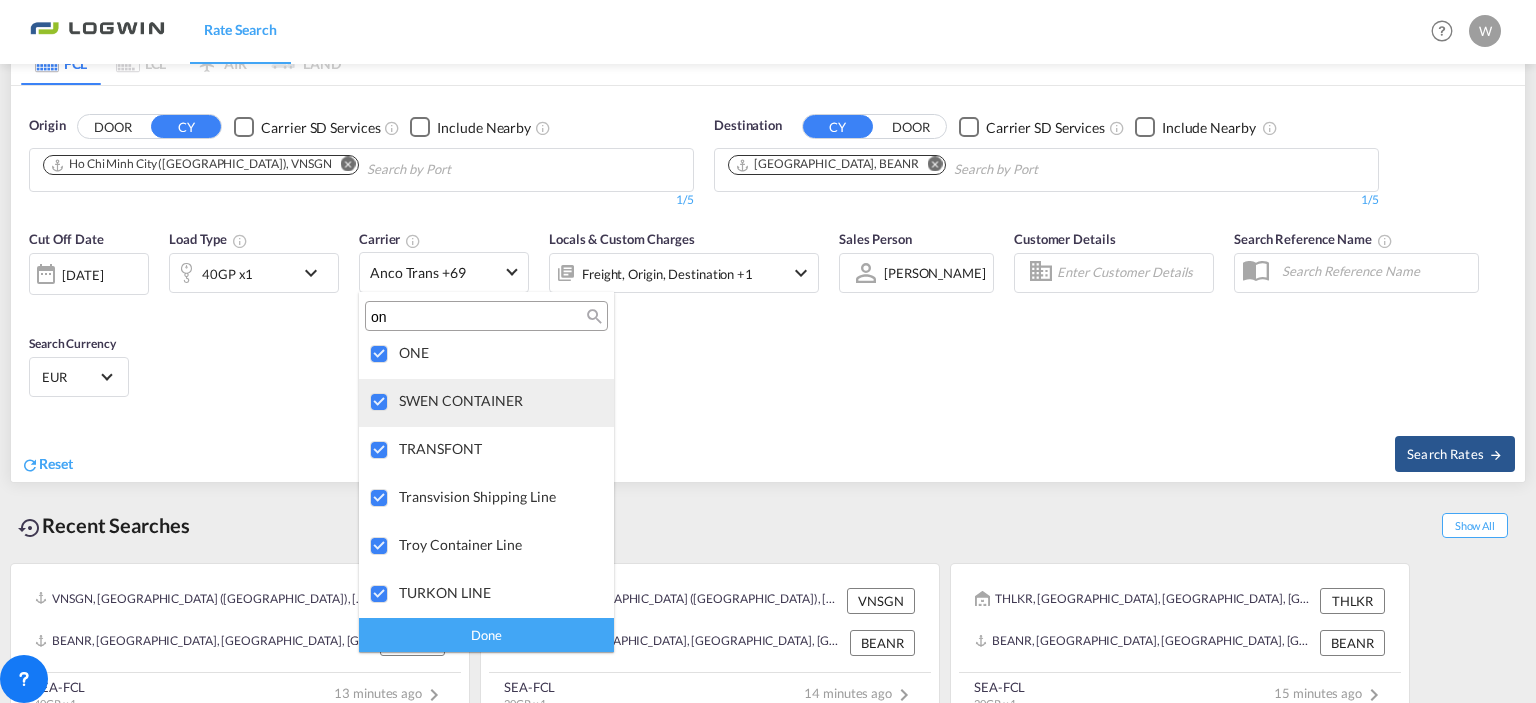 click at bounding box center (380, 403) 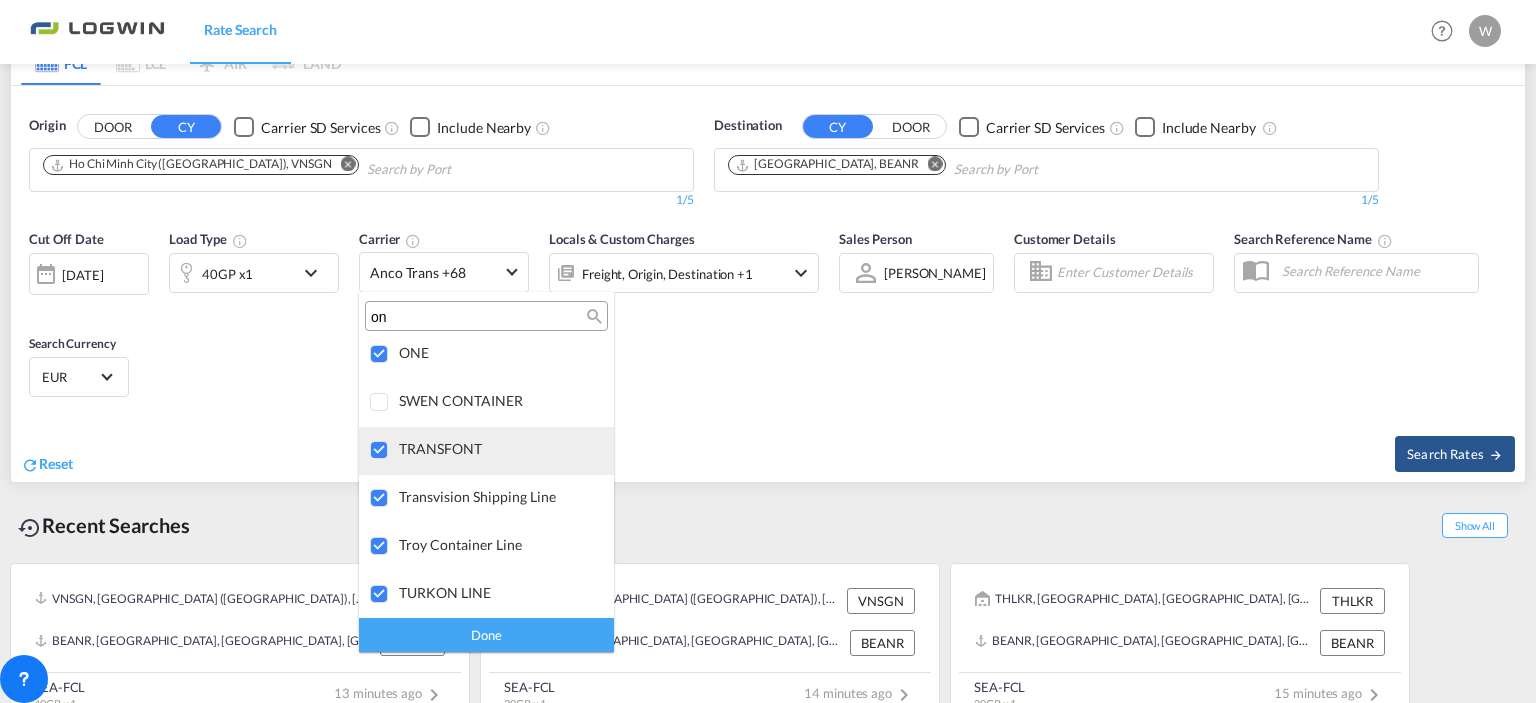 click at bounding box center (380, 451) 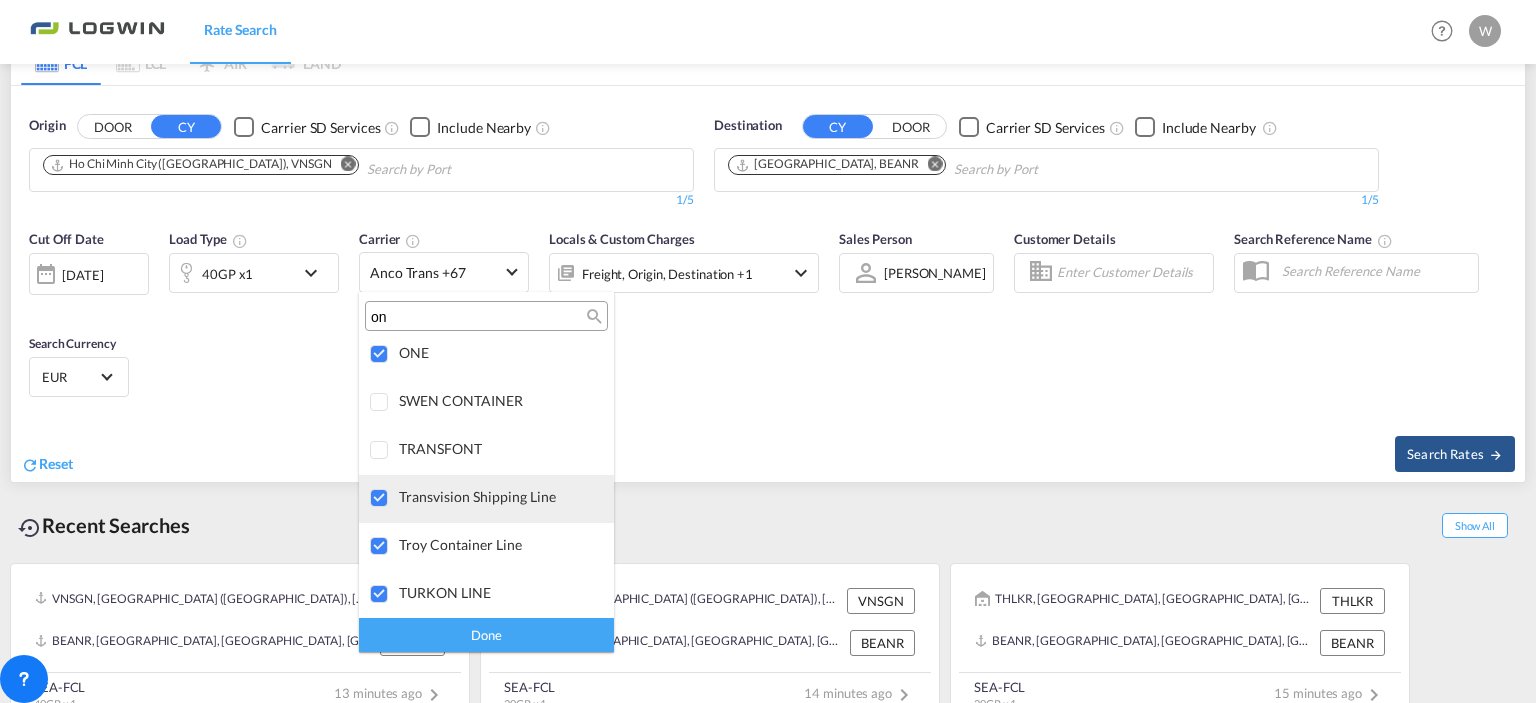 click at bounding box center [380, 499] 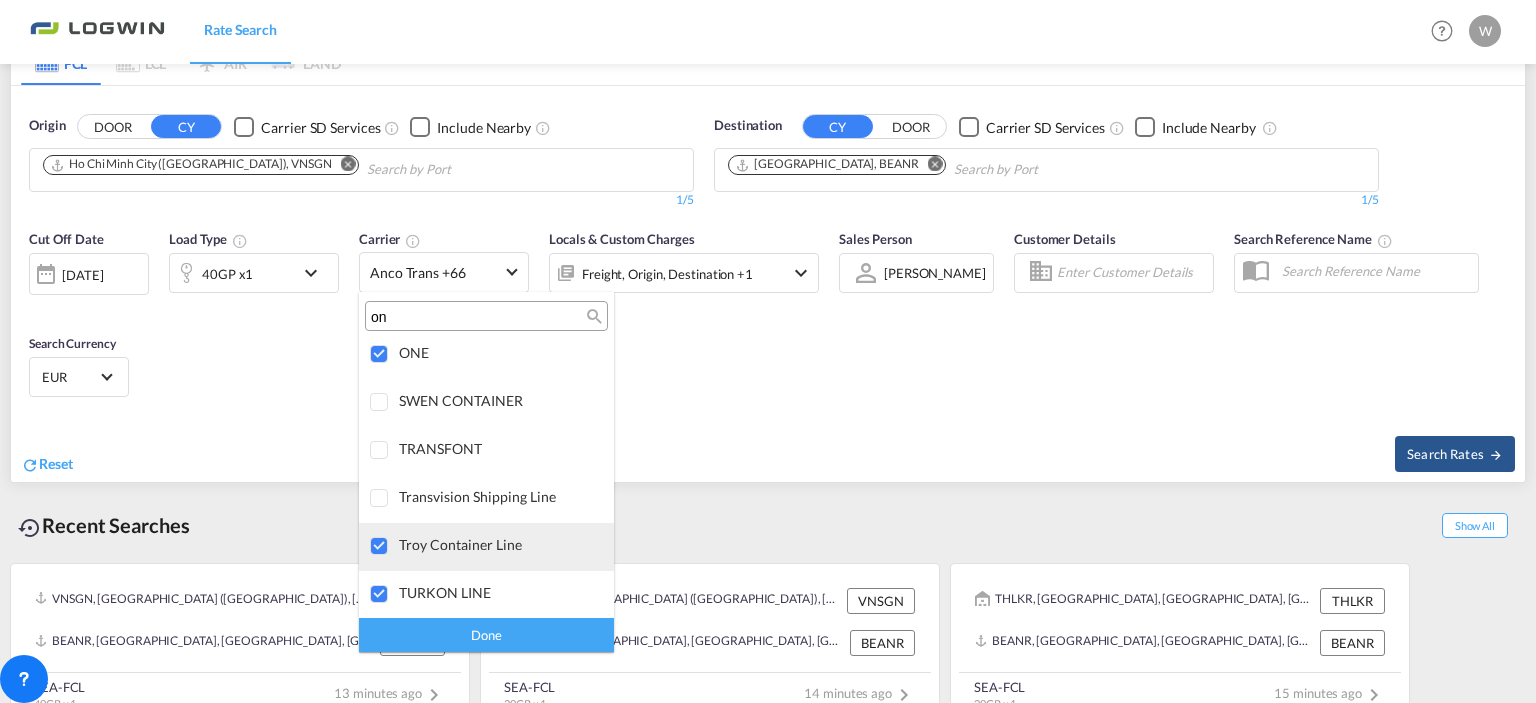 click at bounding box center (380, 547) 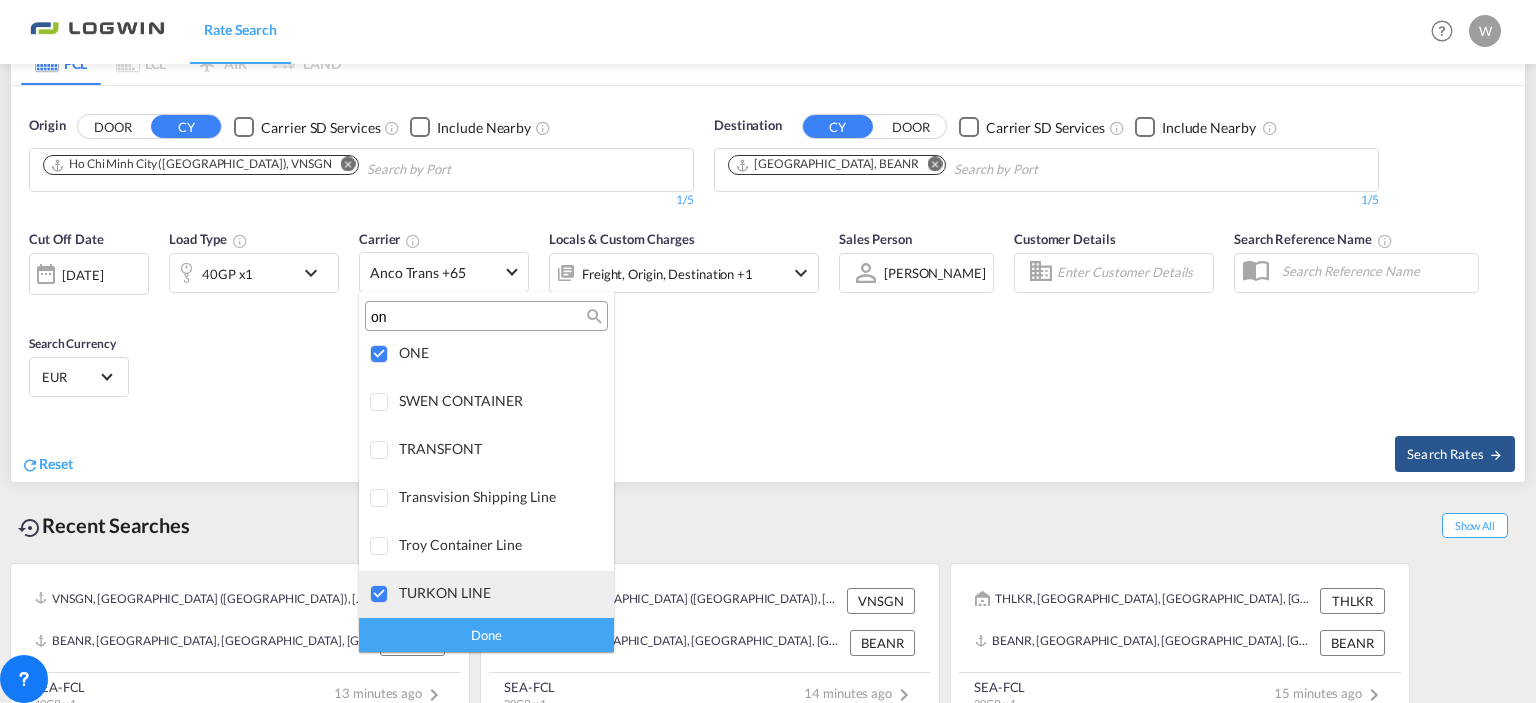 click at bounding box center [380, 595] 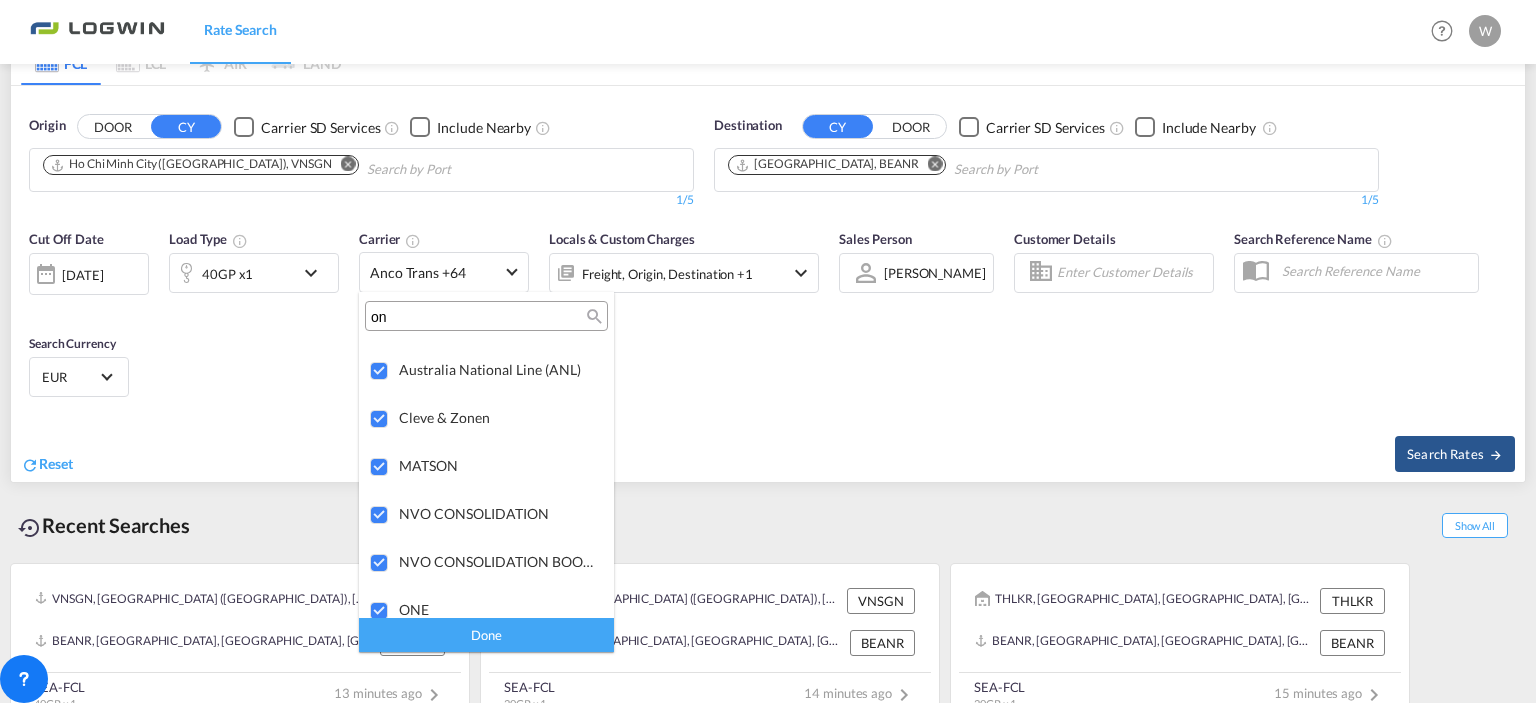 scroll, scrollTop: 364, scrollLeft: 0, axis: vertical 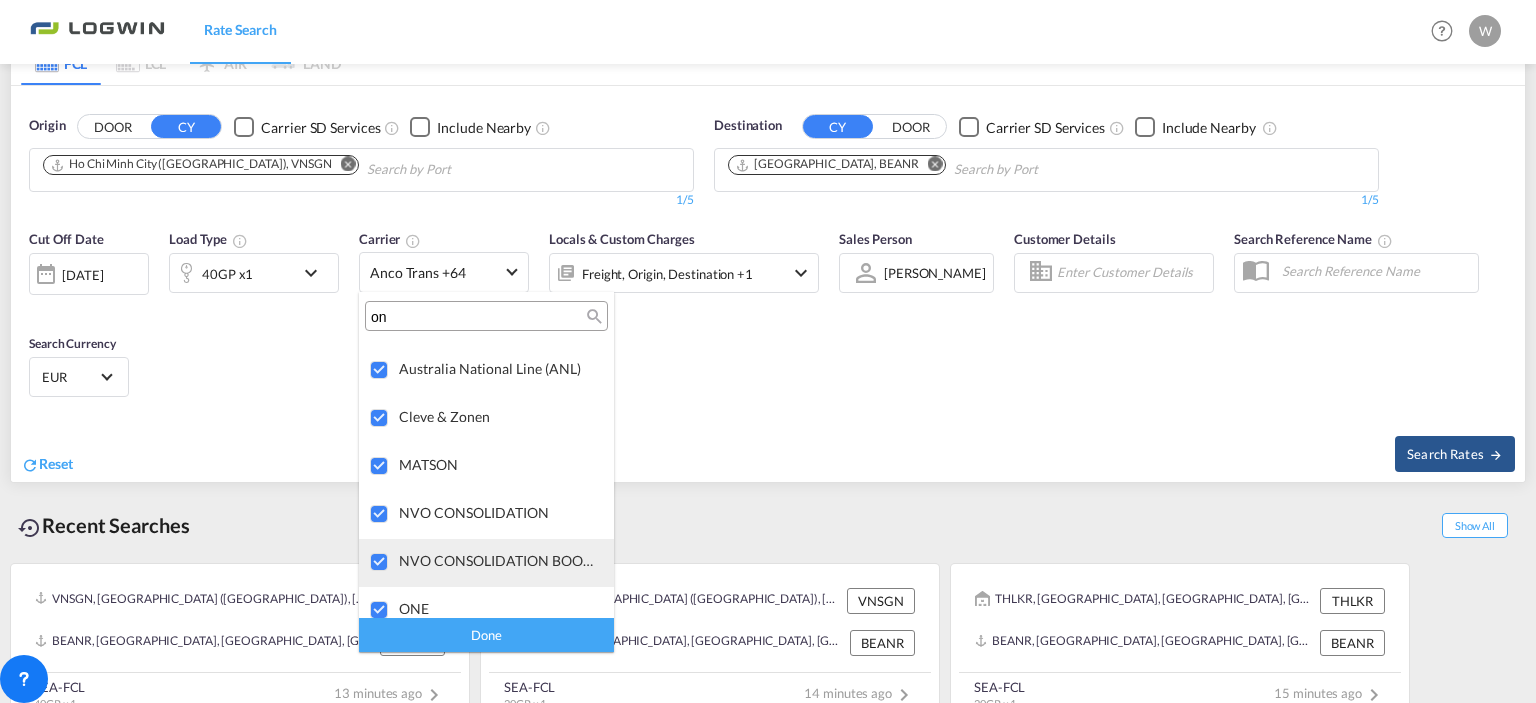 click at bounding box center [380, 563] 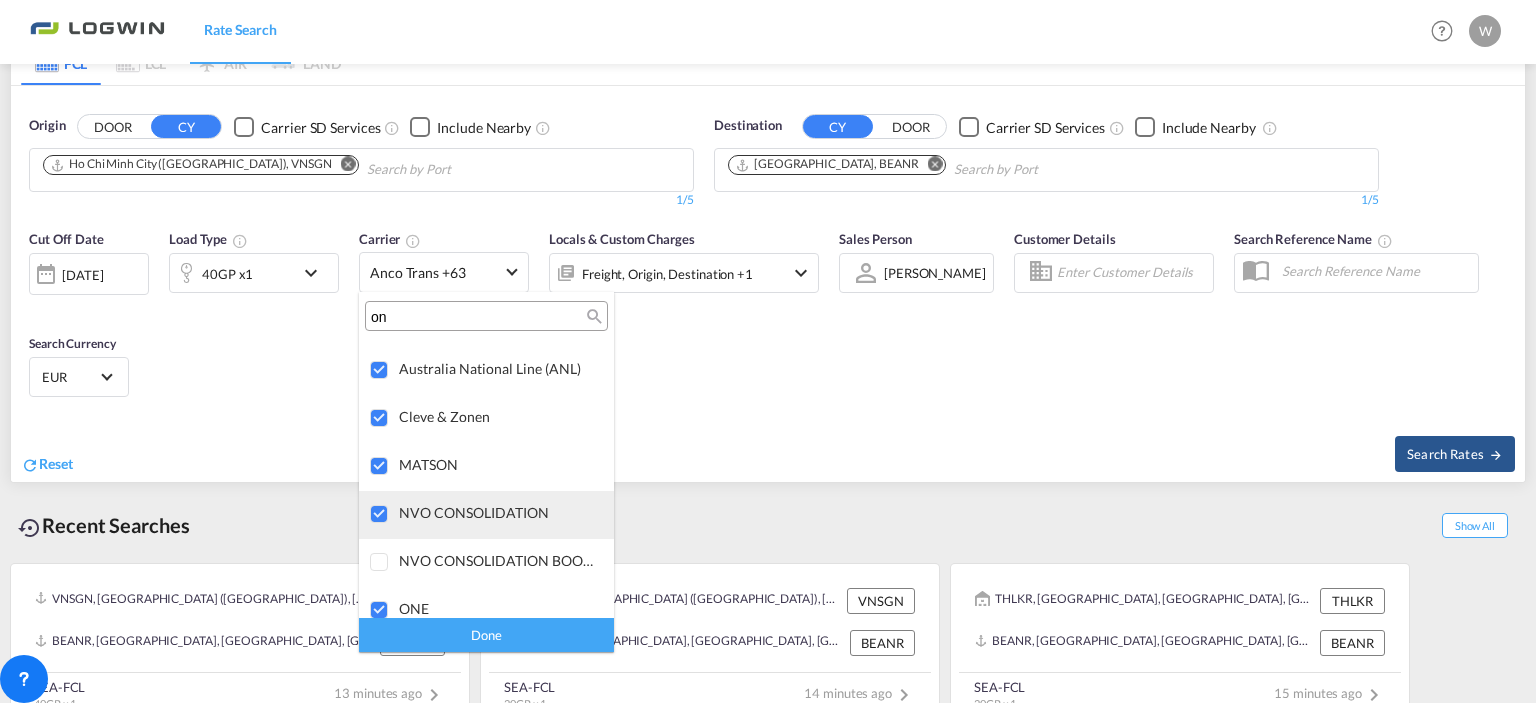 click at bounding box center (380, 515) 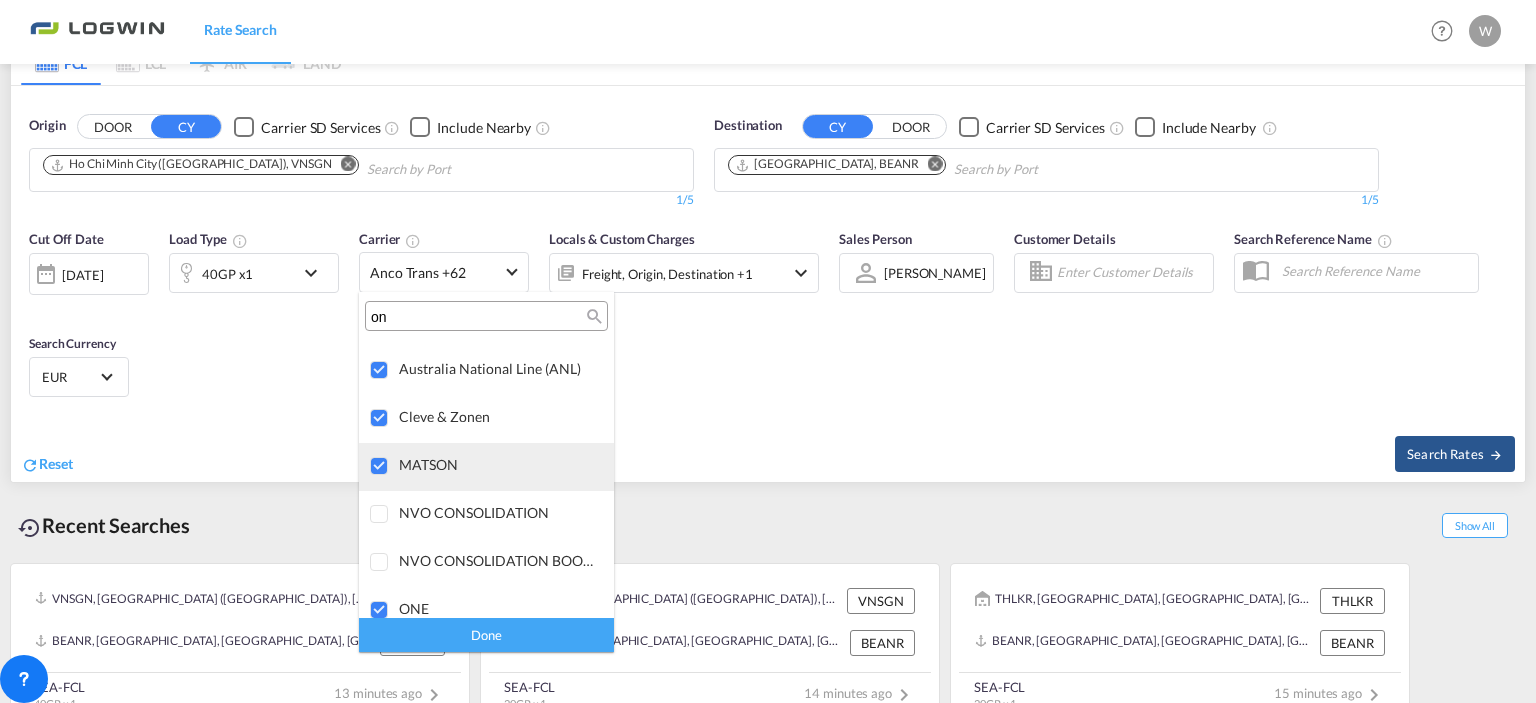 click at bounding box center (380, 467) 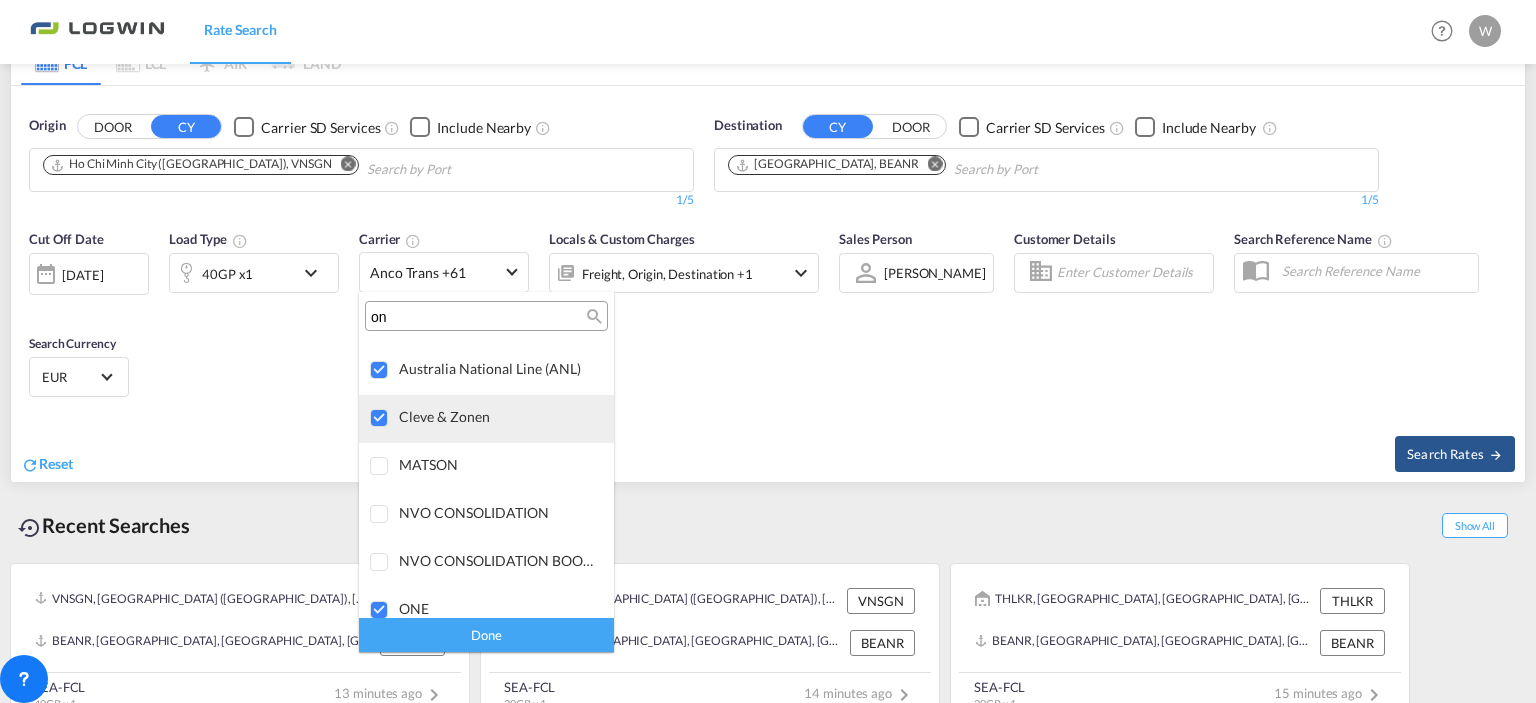 click at bounding box center [380, 419] 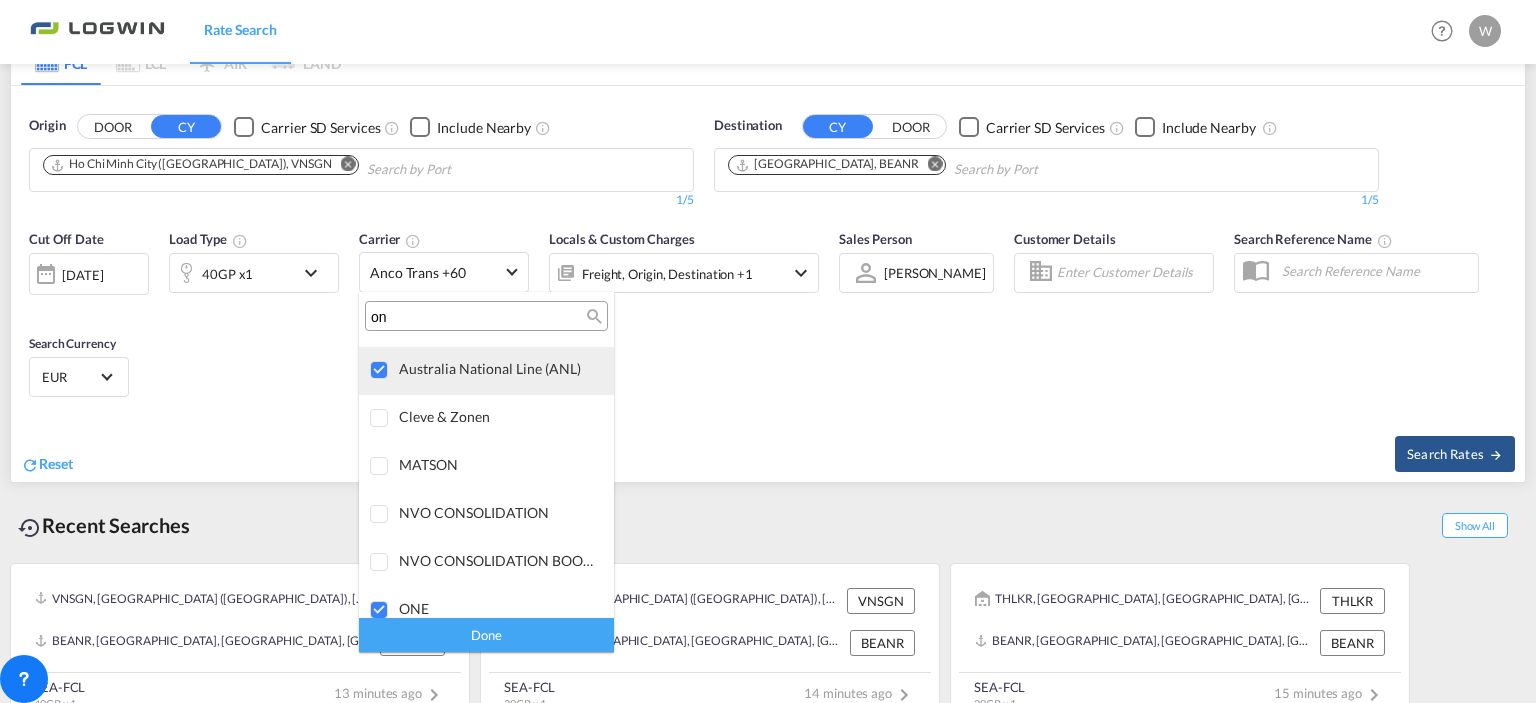 click at bounding box center (380, 371) 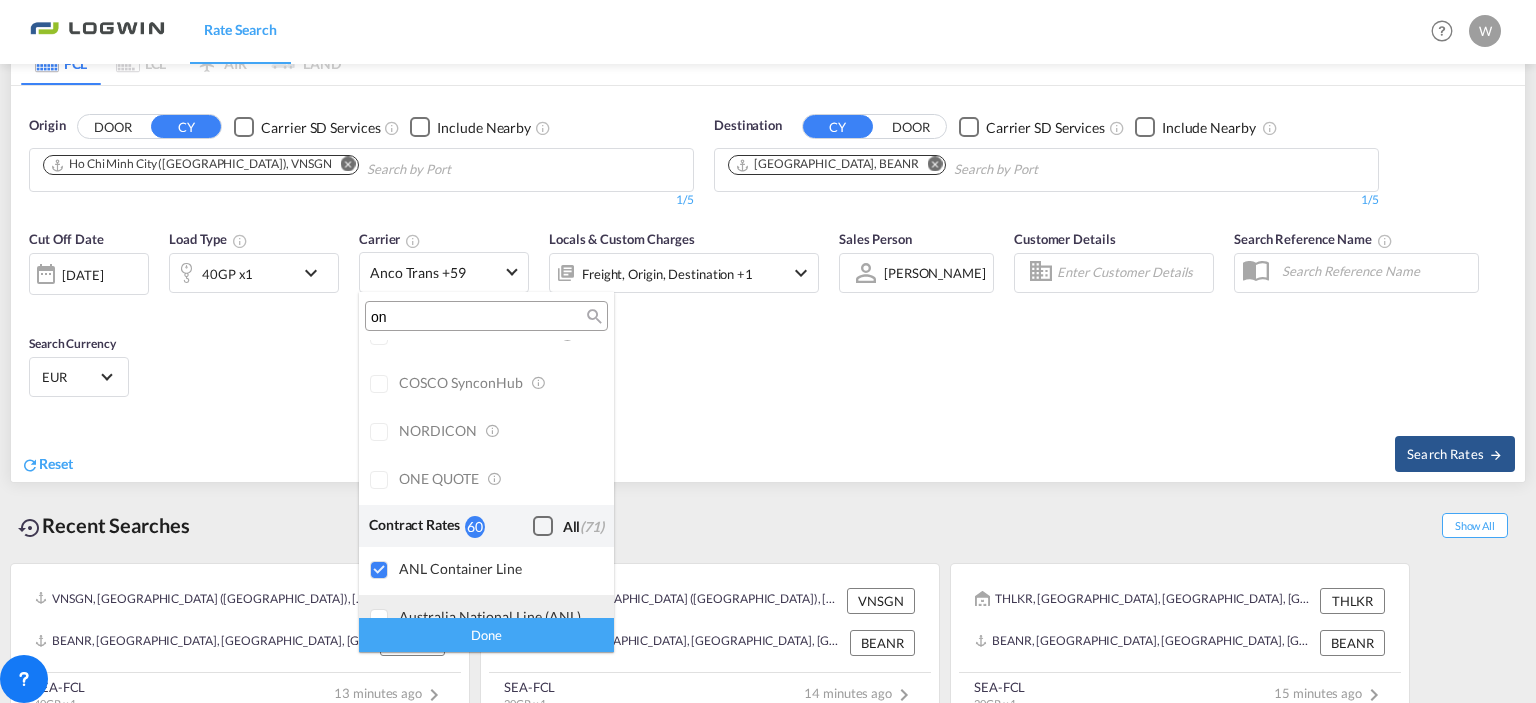 scroll, scrollTop: 116, scrollLeft: 0, axis: vertical 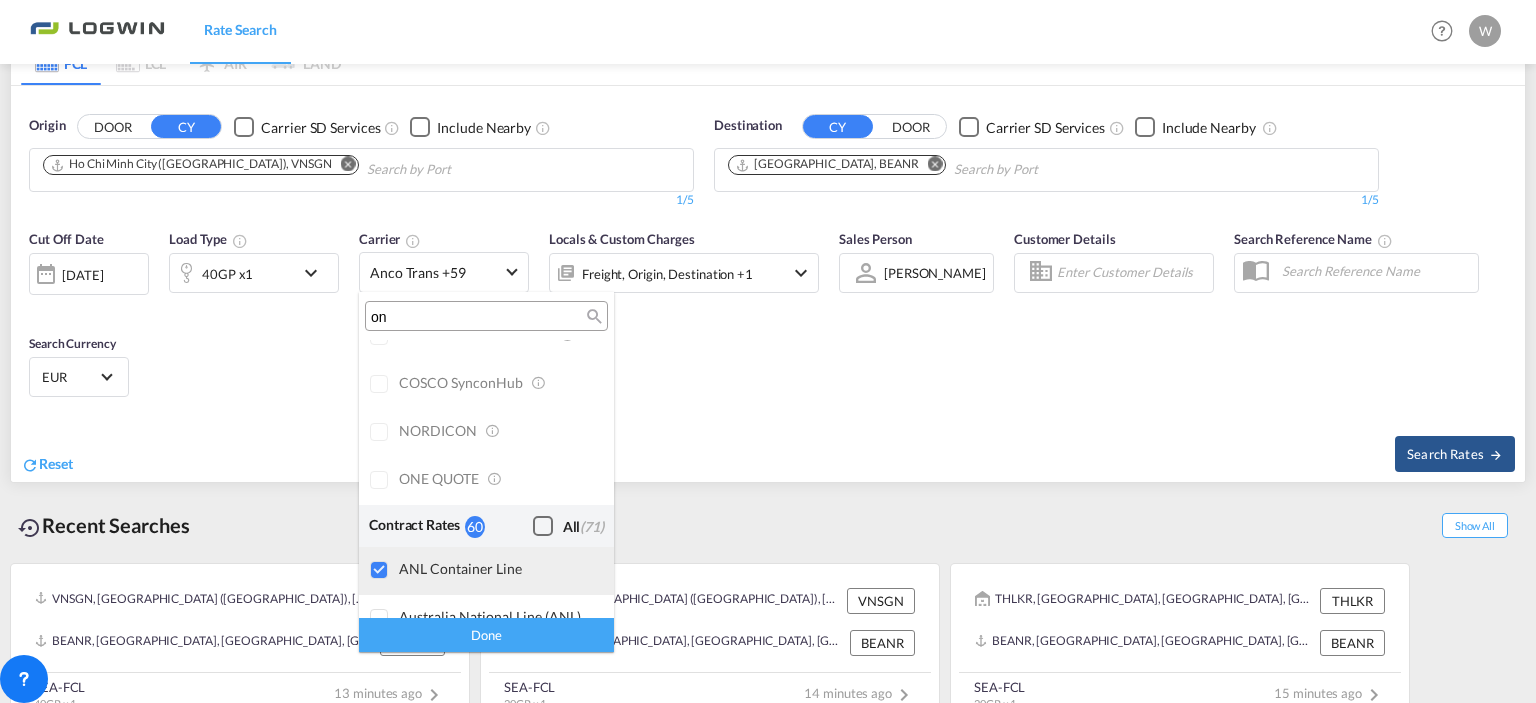 click at bounding box center [380, 571] 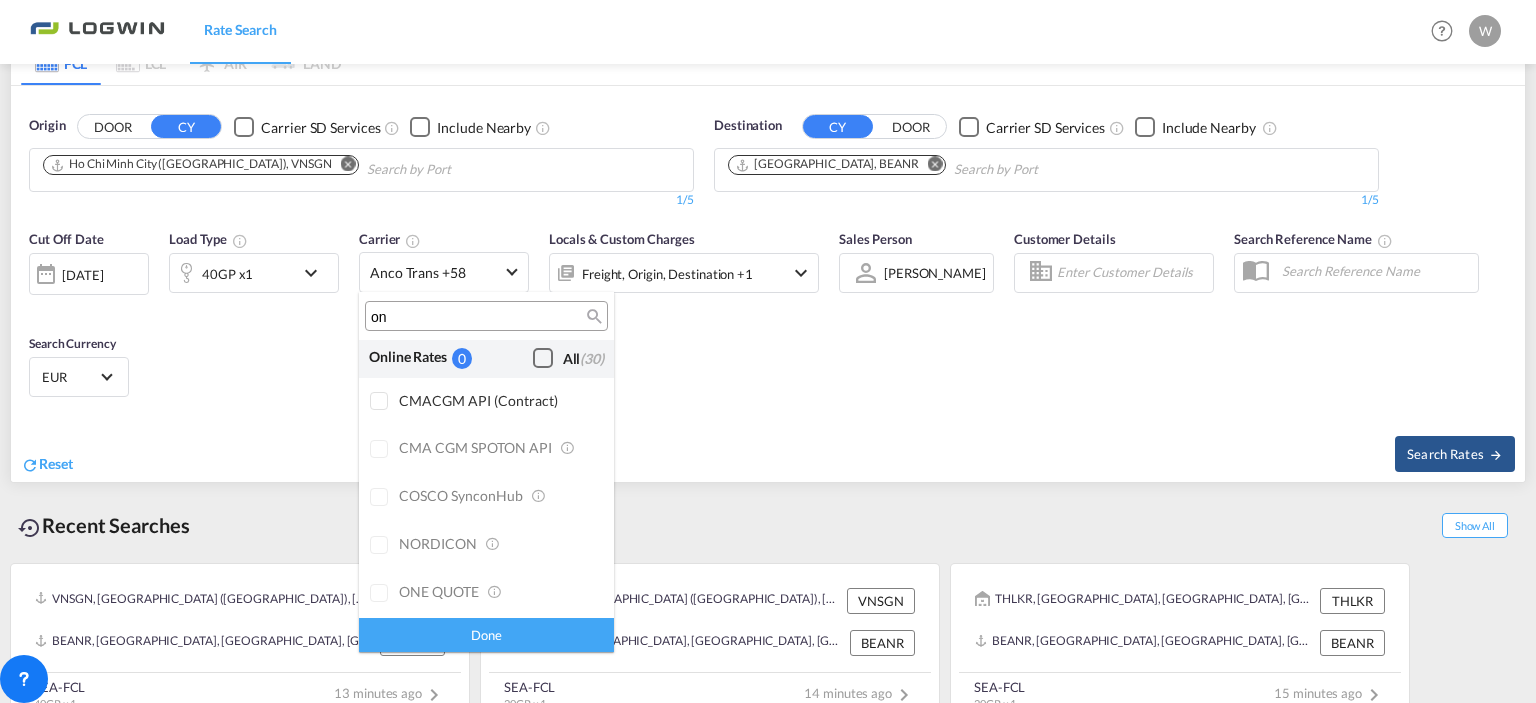scroll, scrollTop: 0, scrollLeft: 0, axis: both 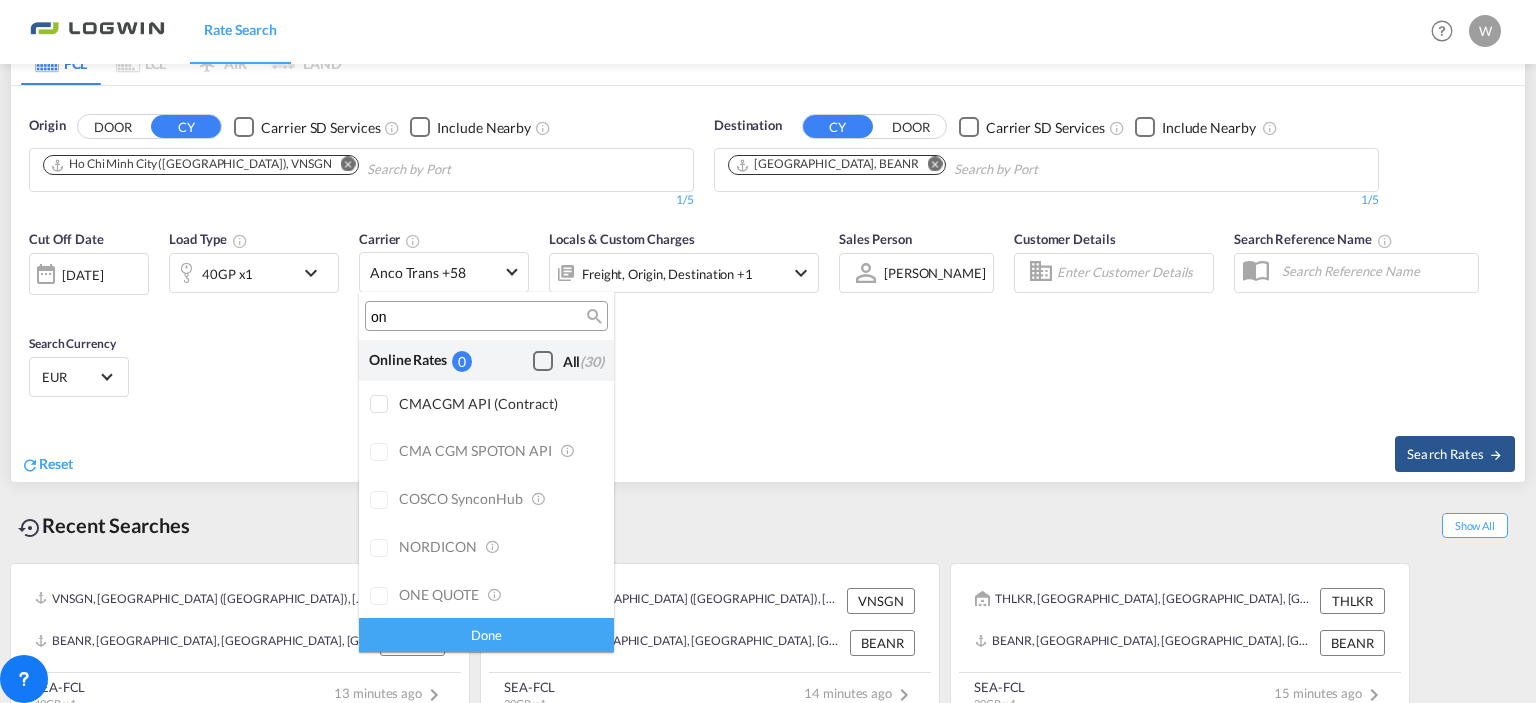 click on "Done" at bounding box center [486, 634] 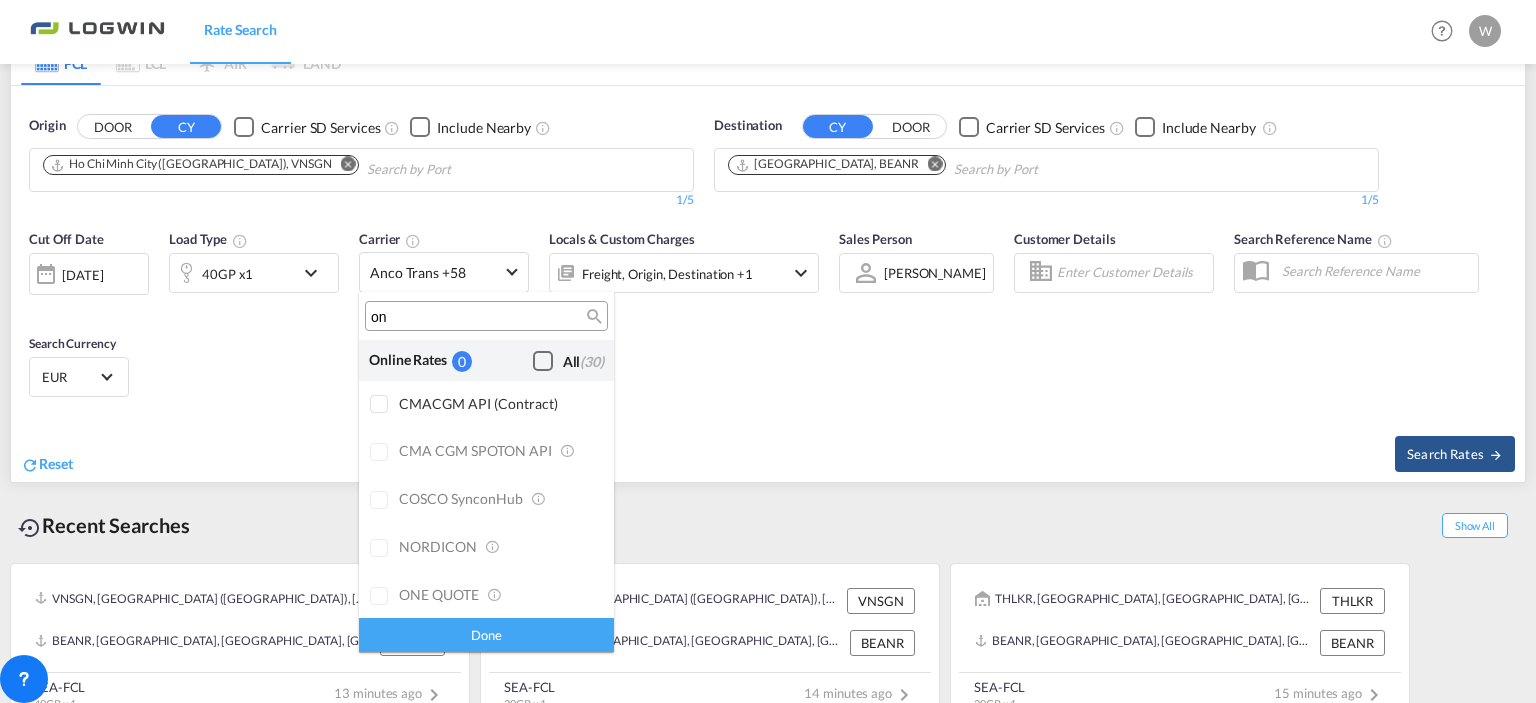 type 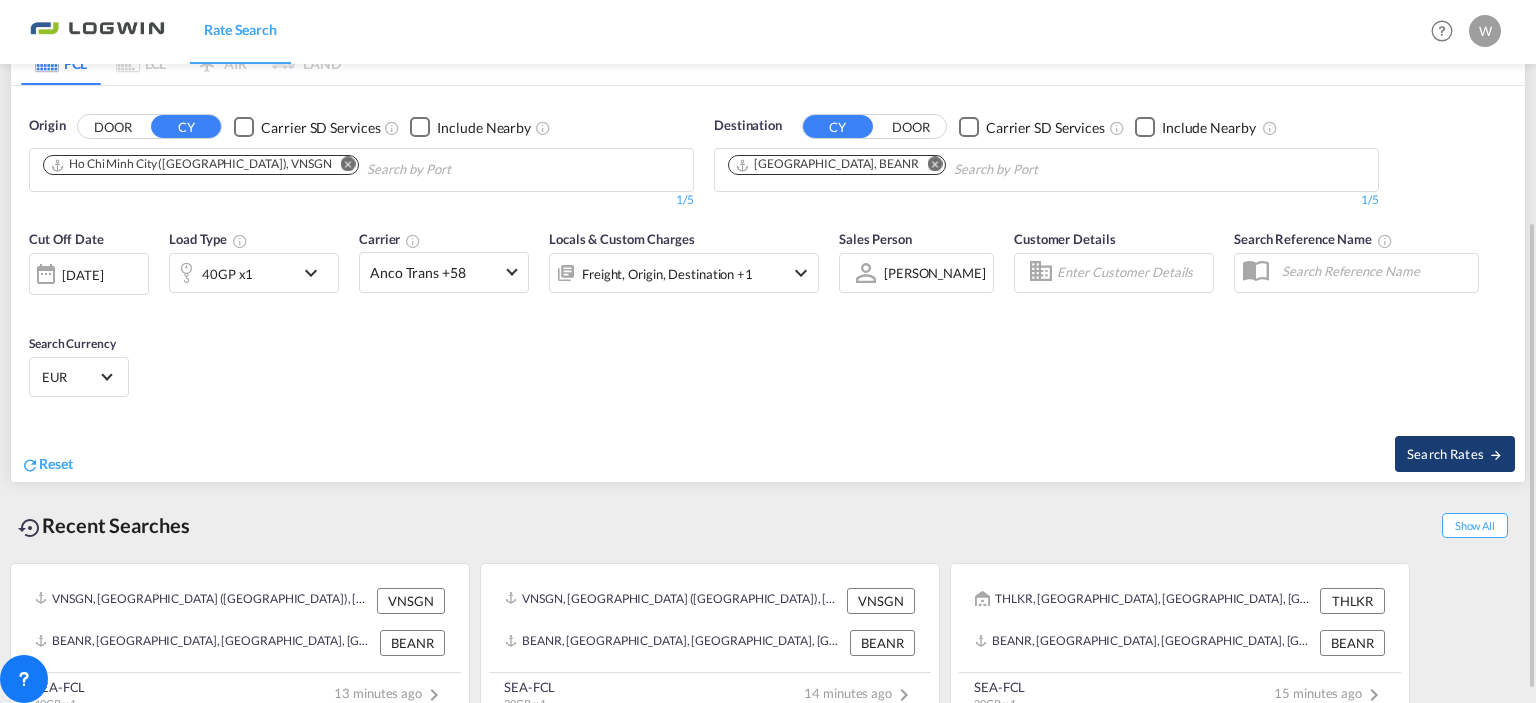 click on "Search Rates" at bounding box center [1455, 454] 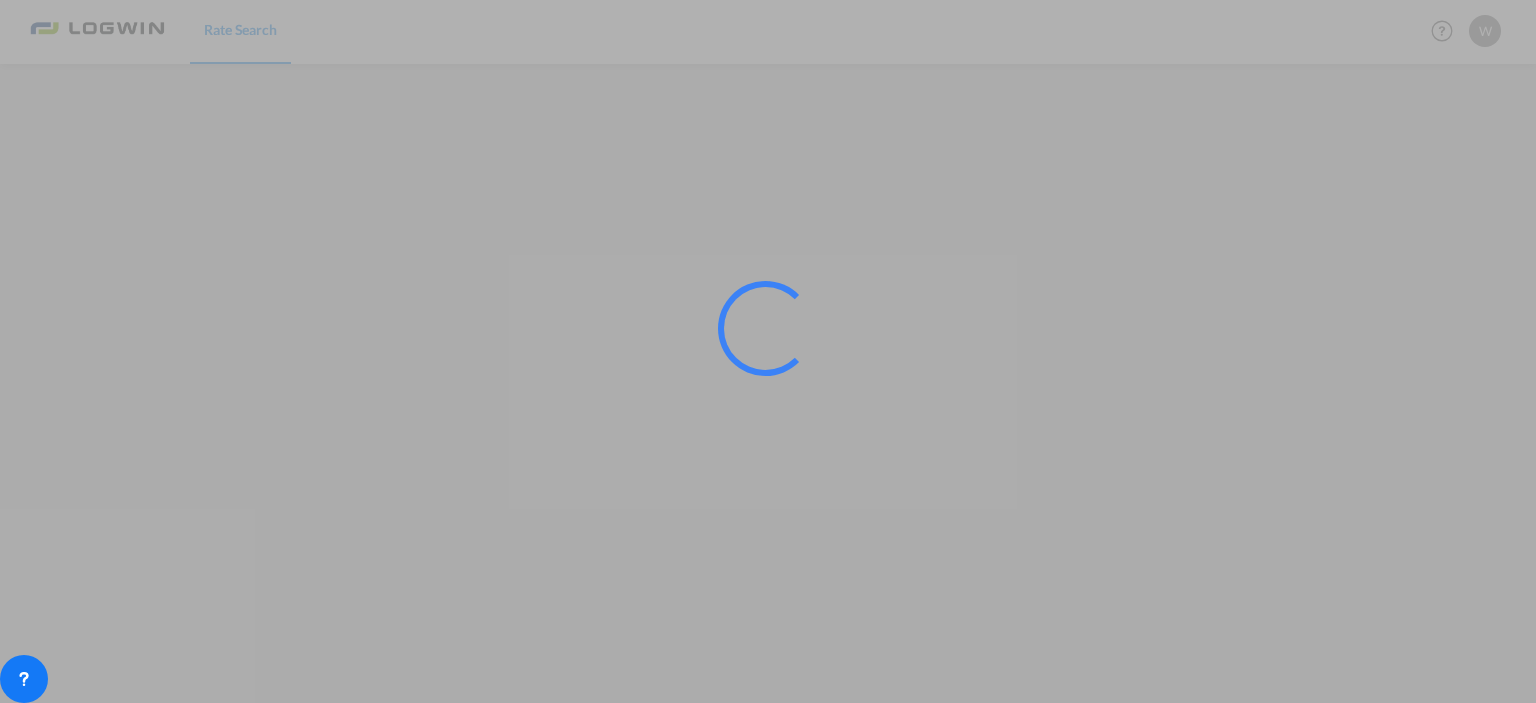 scroll, scrollTop: 0, scrollLeft: 0, axis: both 